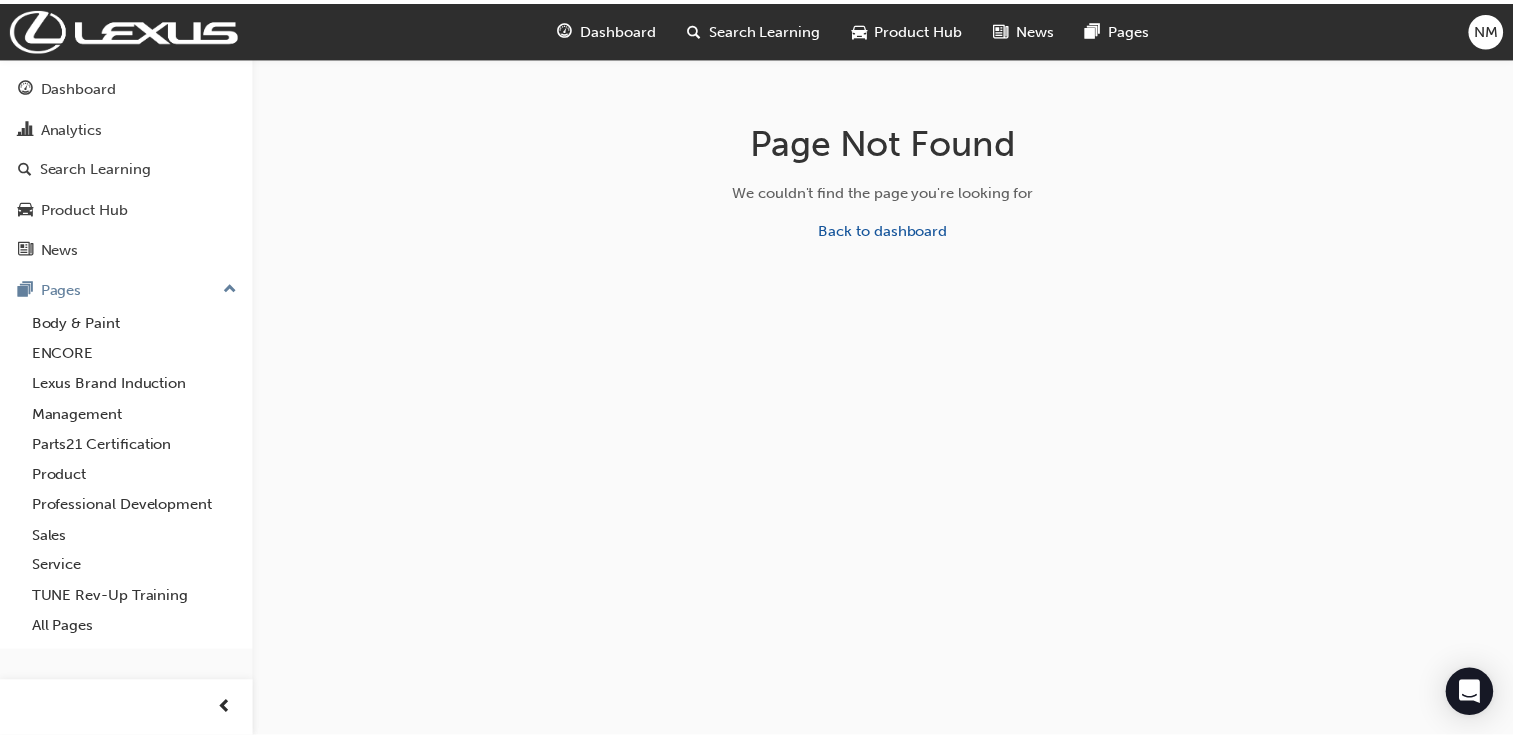 scroll, scrollTop: 0, scrollLeft: 0, axis: both 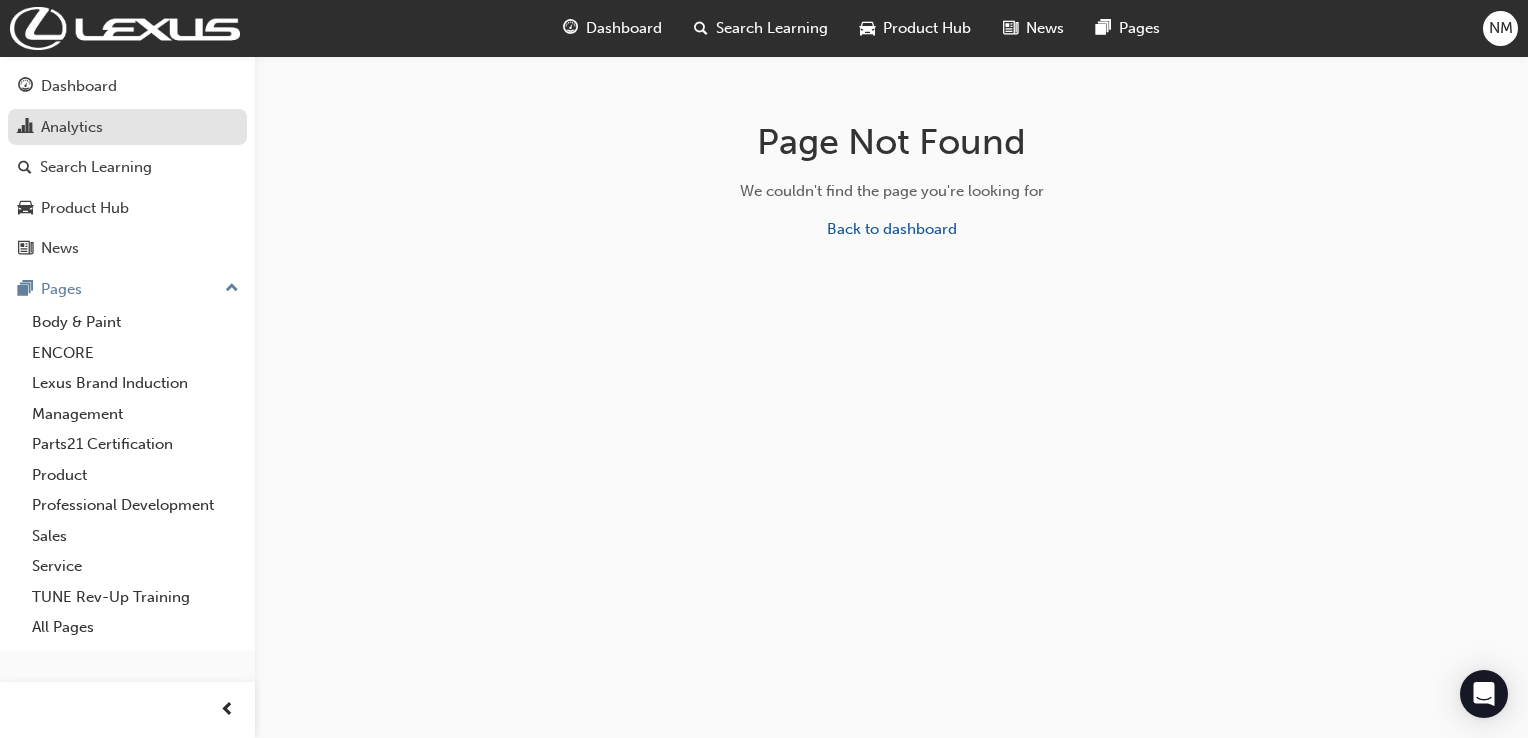 click on "Analytics" at bounding box center (72, 127) 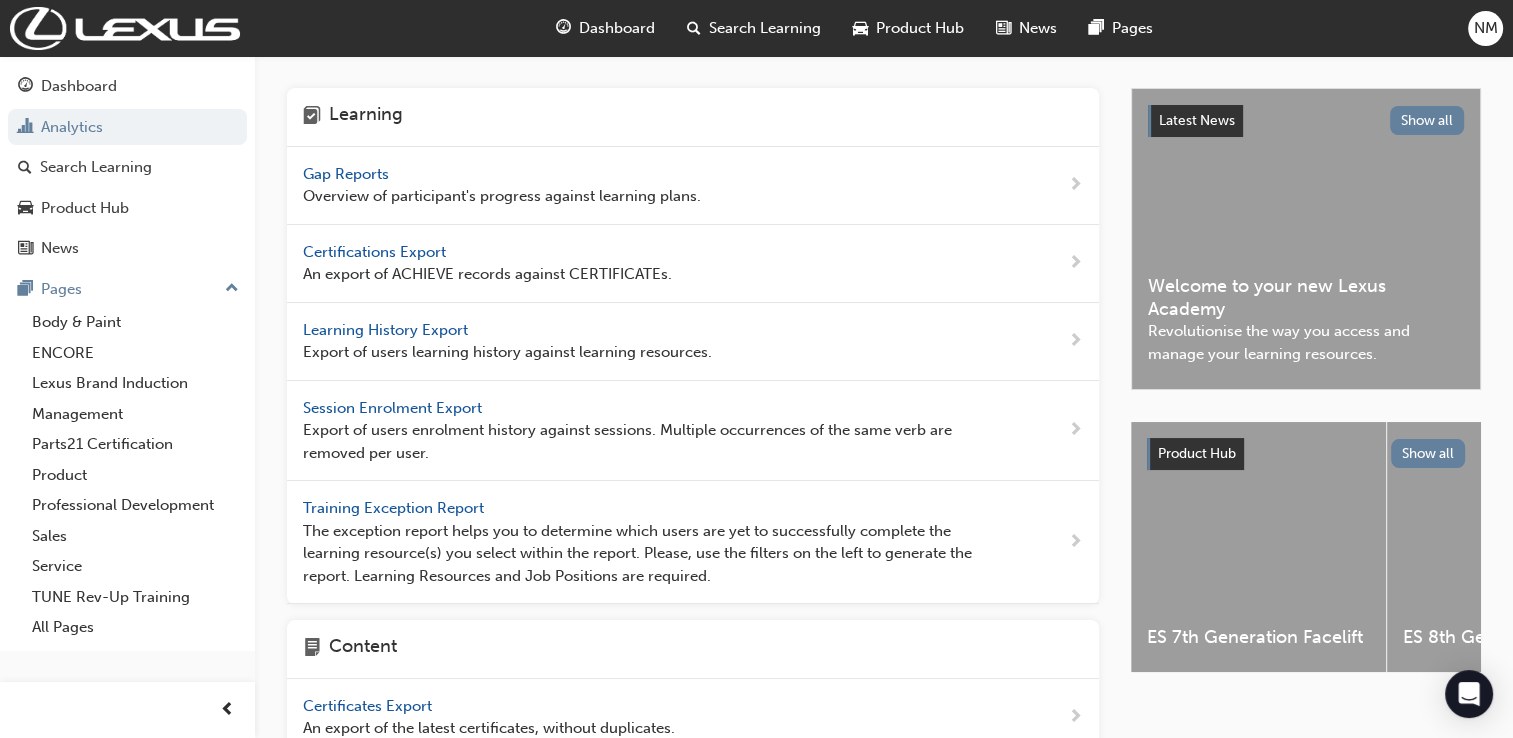 click on "Gap Reports" at bounding box center [348, 174] 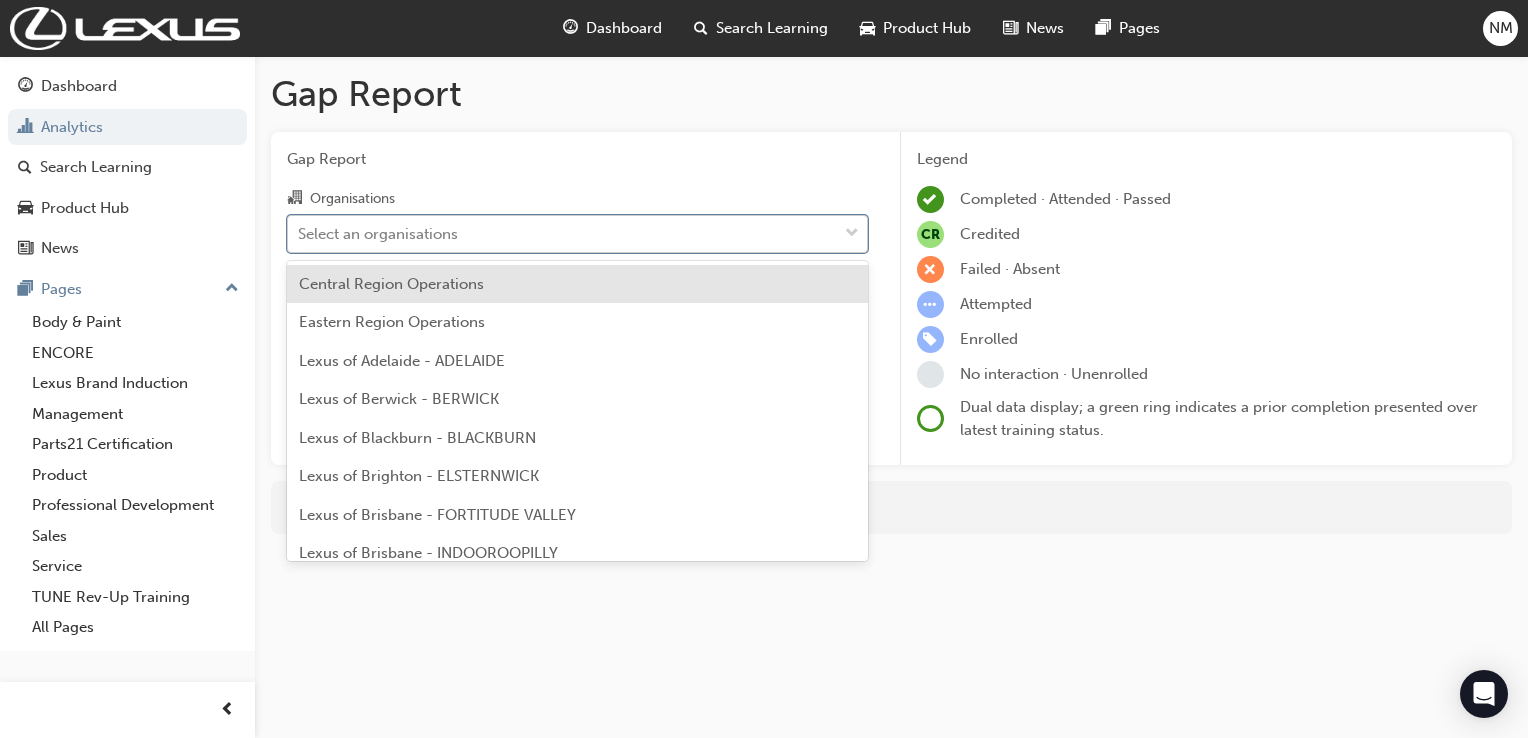 click on "Select an organisations" at bounding box center (562, 233) 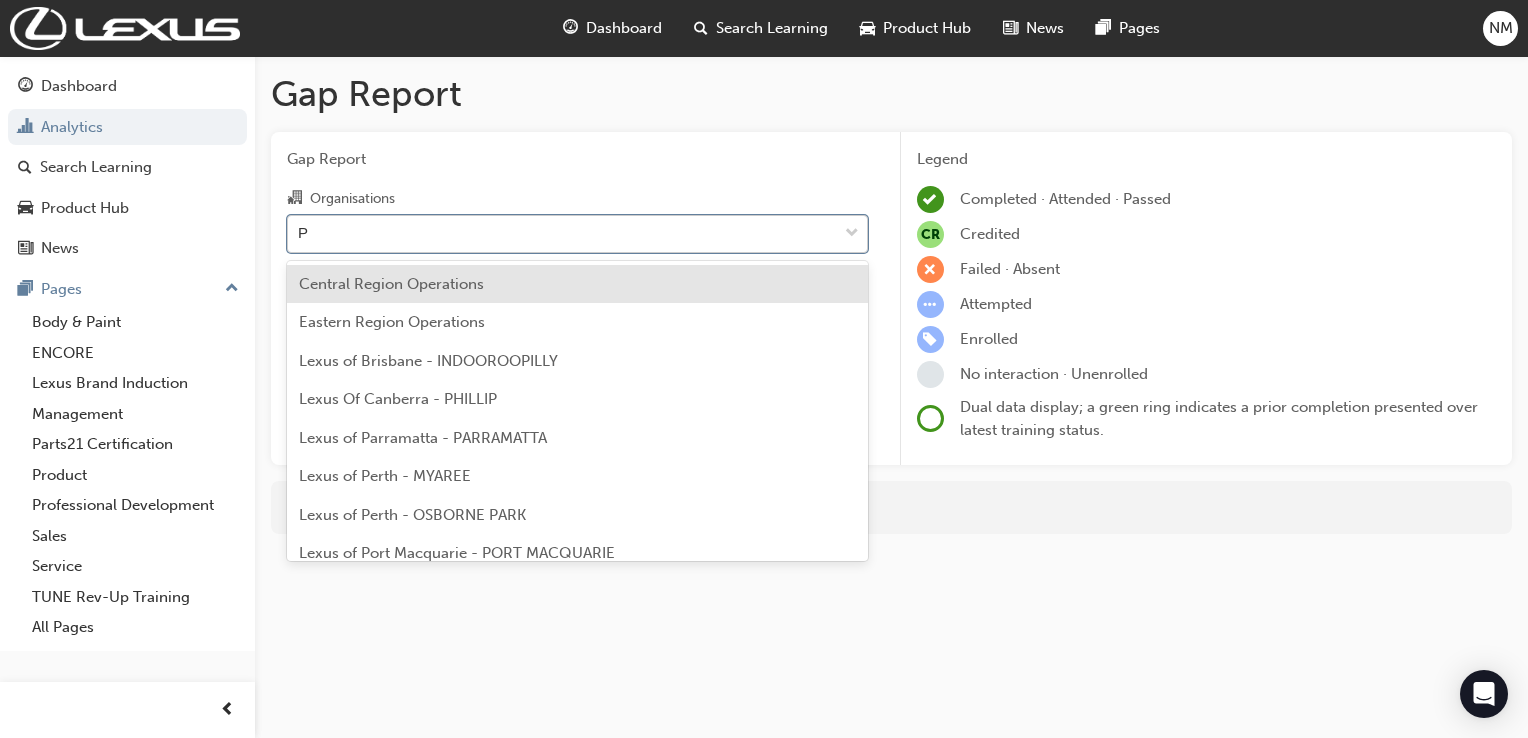 type on "PT" 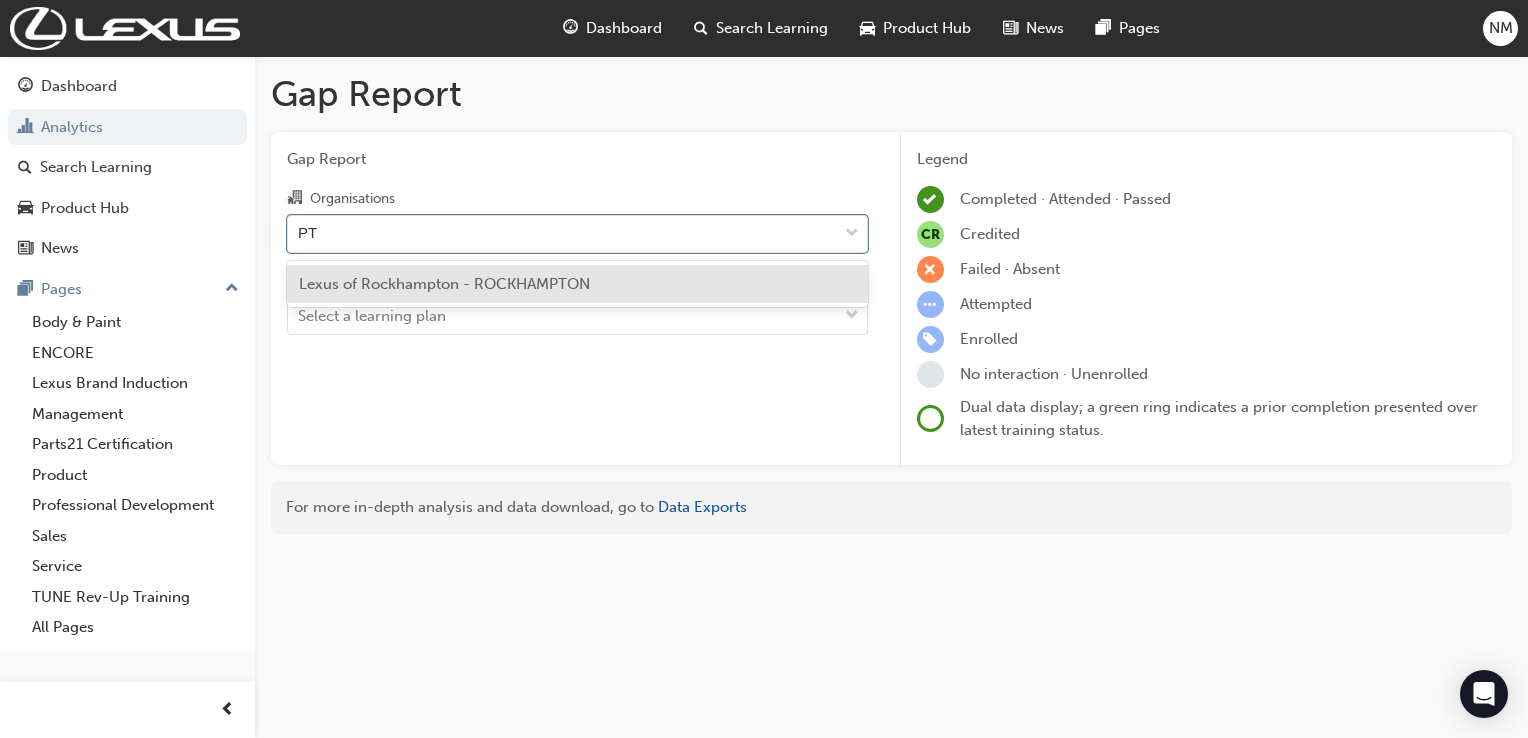 click on "Lexus of Rockhampton - ROCKHAMPTON" at bounding box center [444, 284] 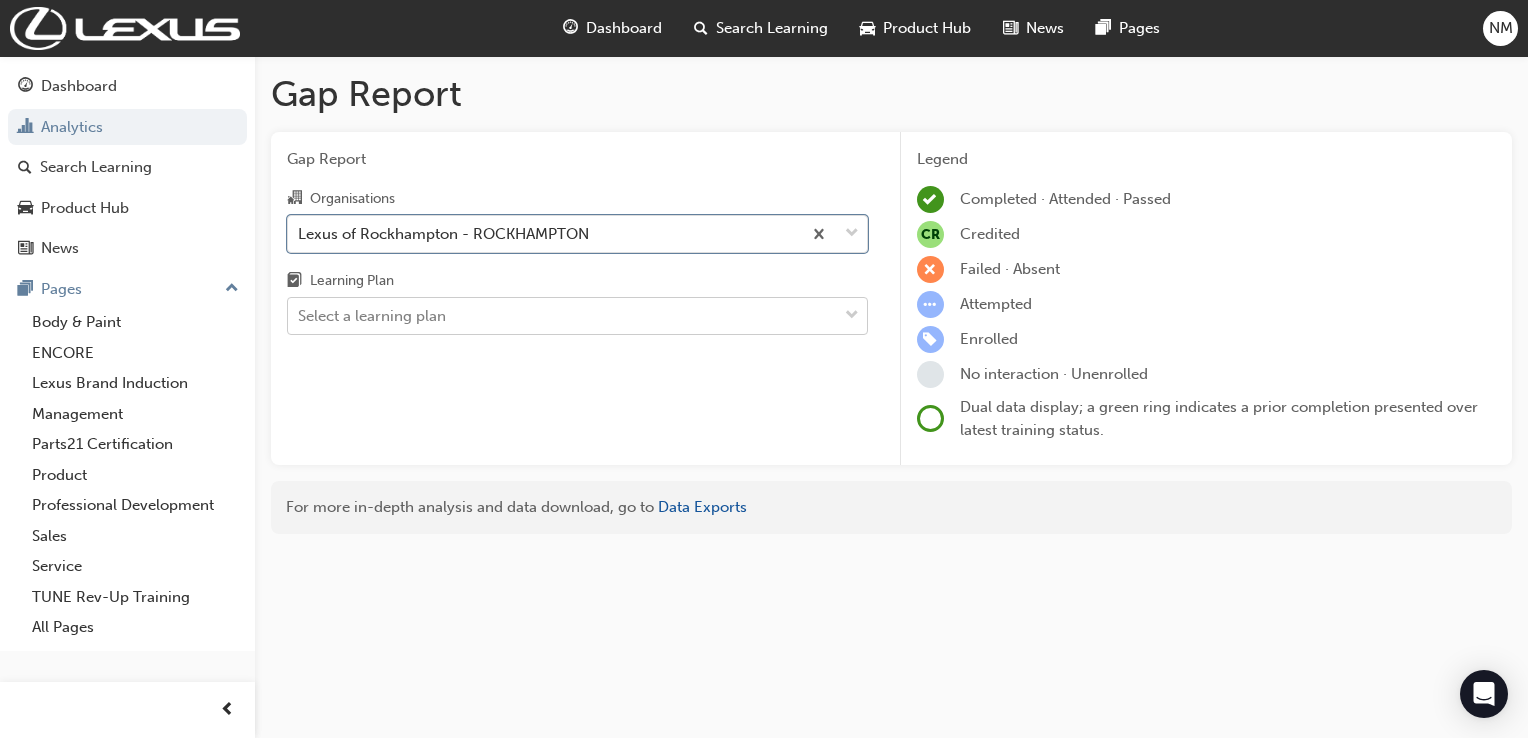 click on "Select a learning plan" at bounding box center (562, 316) 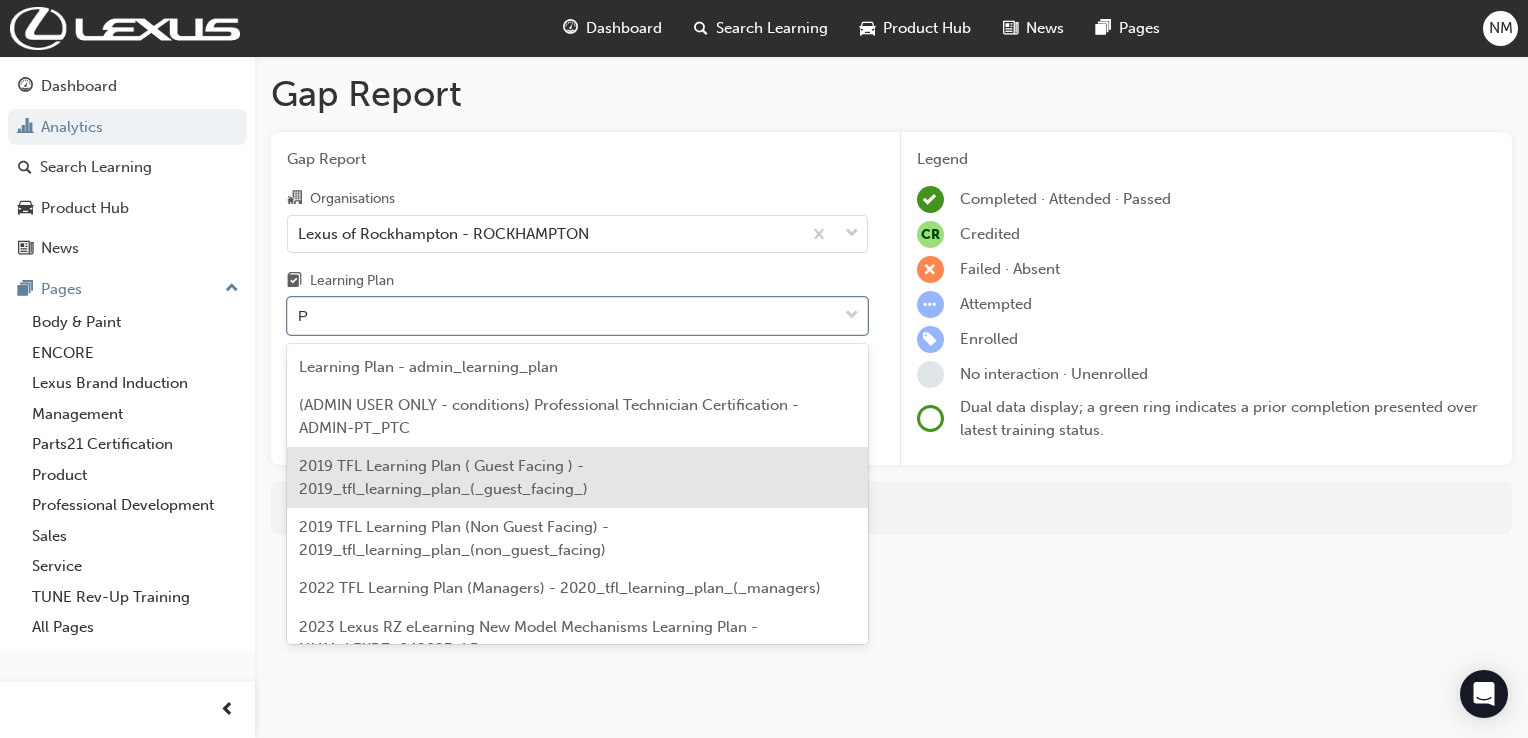 type on "PT" 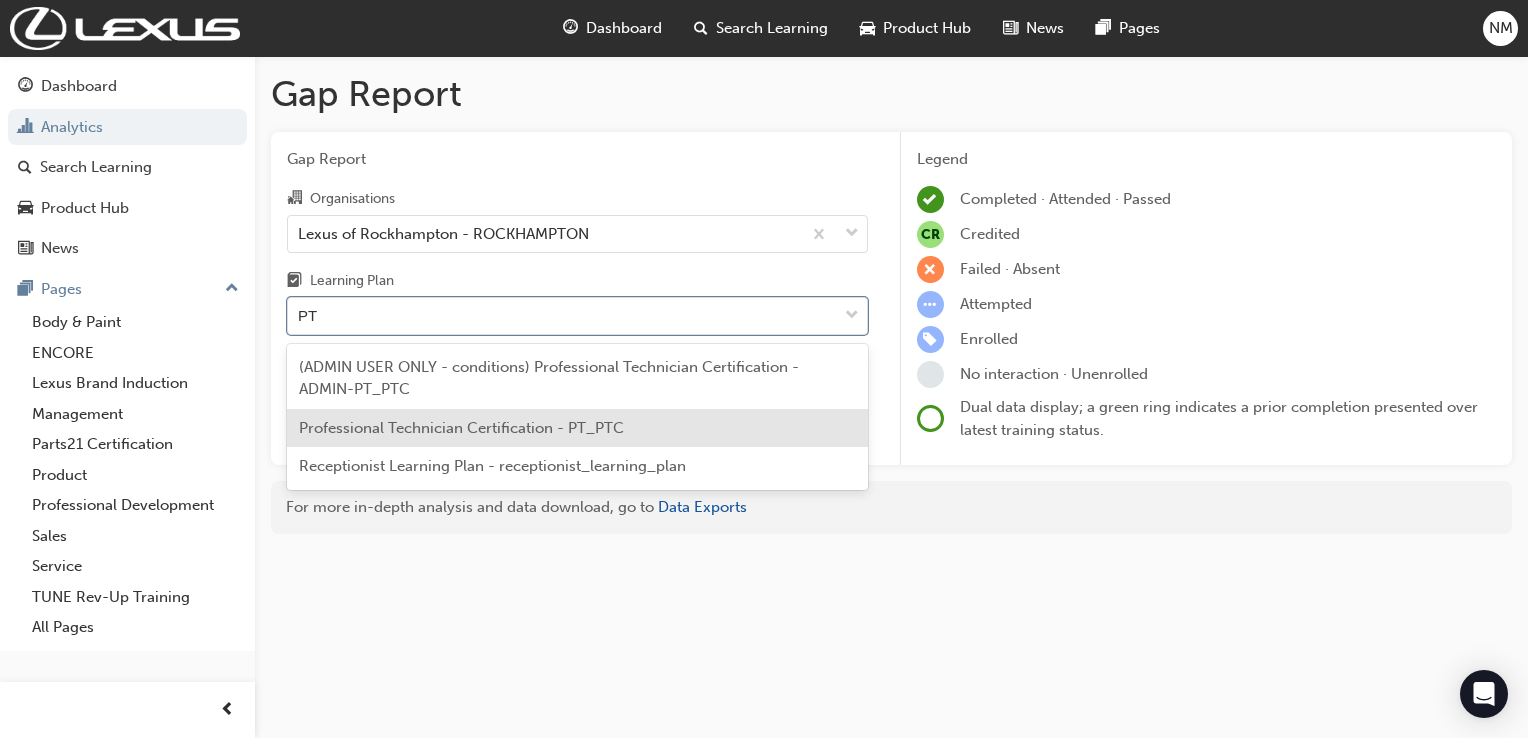 click on "Professional Technician Certification - PT_PTC" at bounding box center (577, 428) 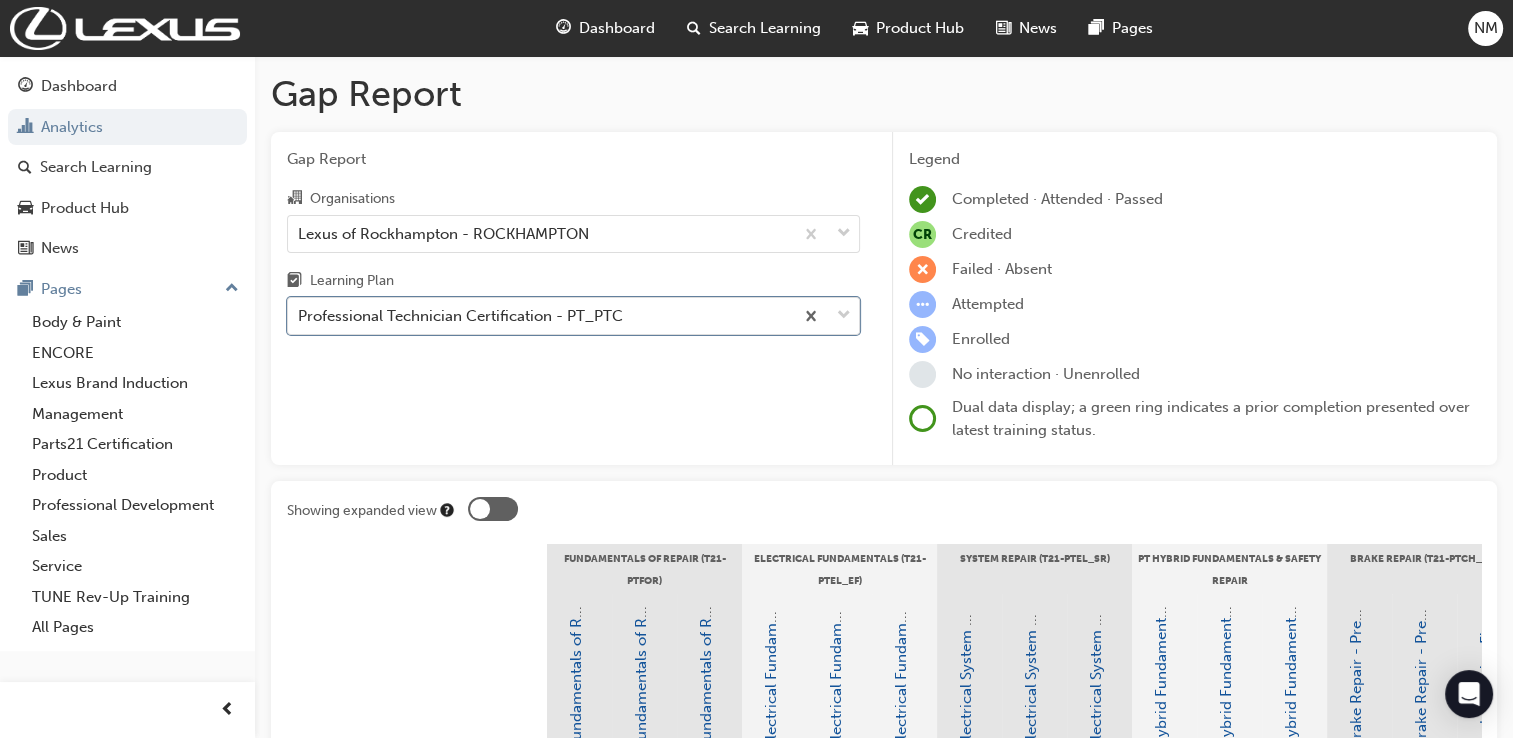 scroll, scrollTop: 333, scrollLeft: 0, axis: vertical 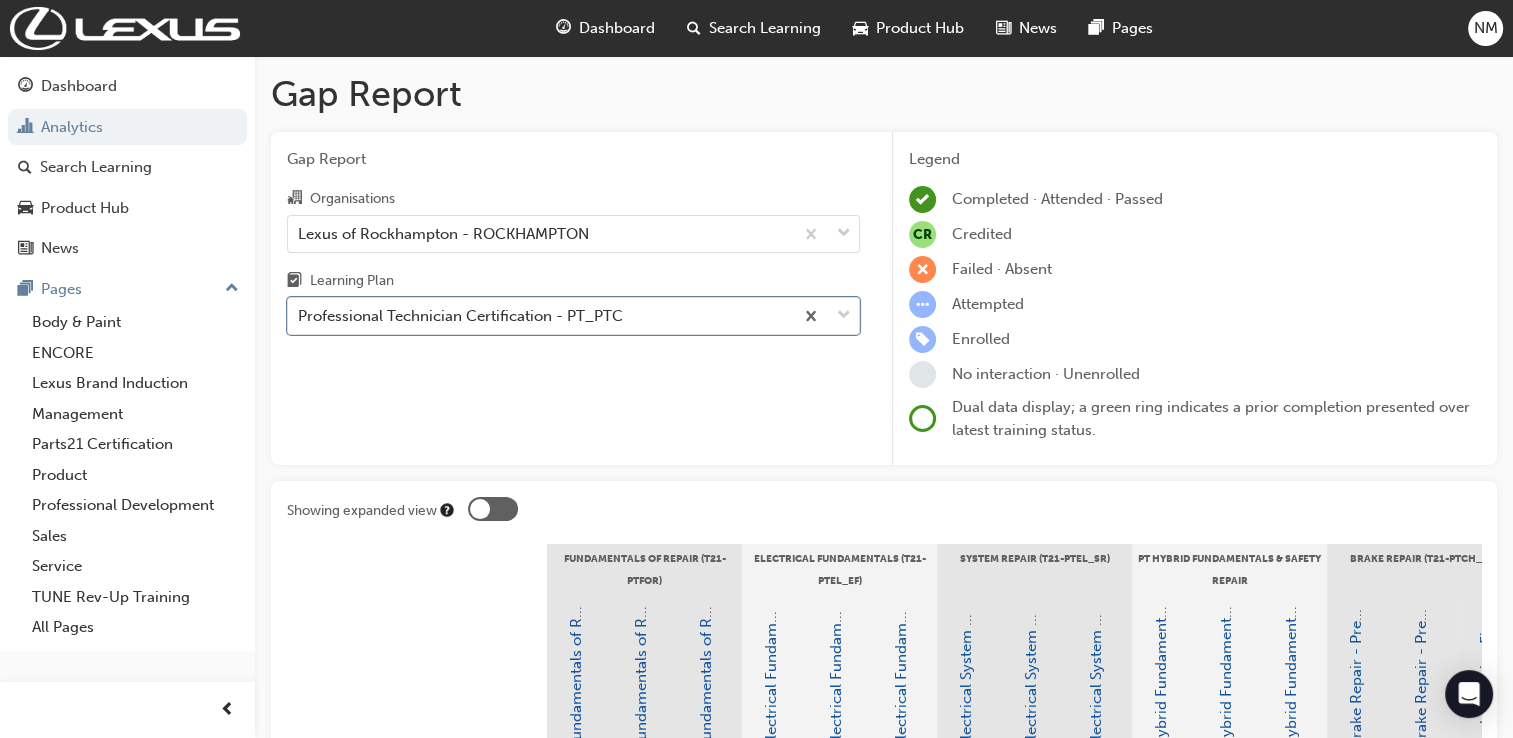 click at bounding box center (480, 509) 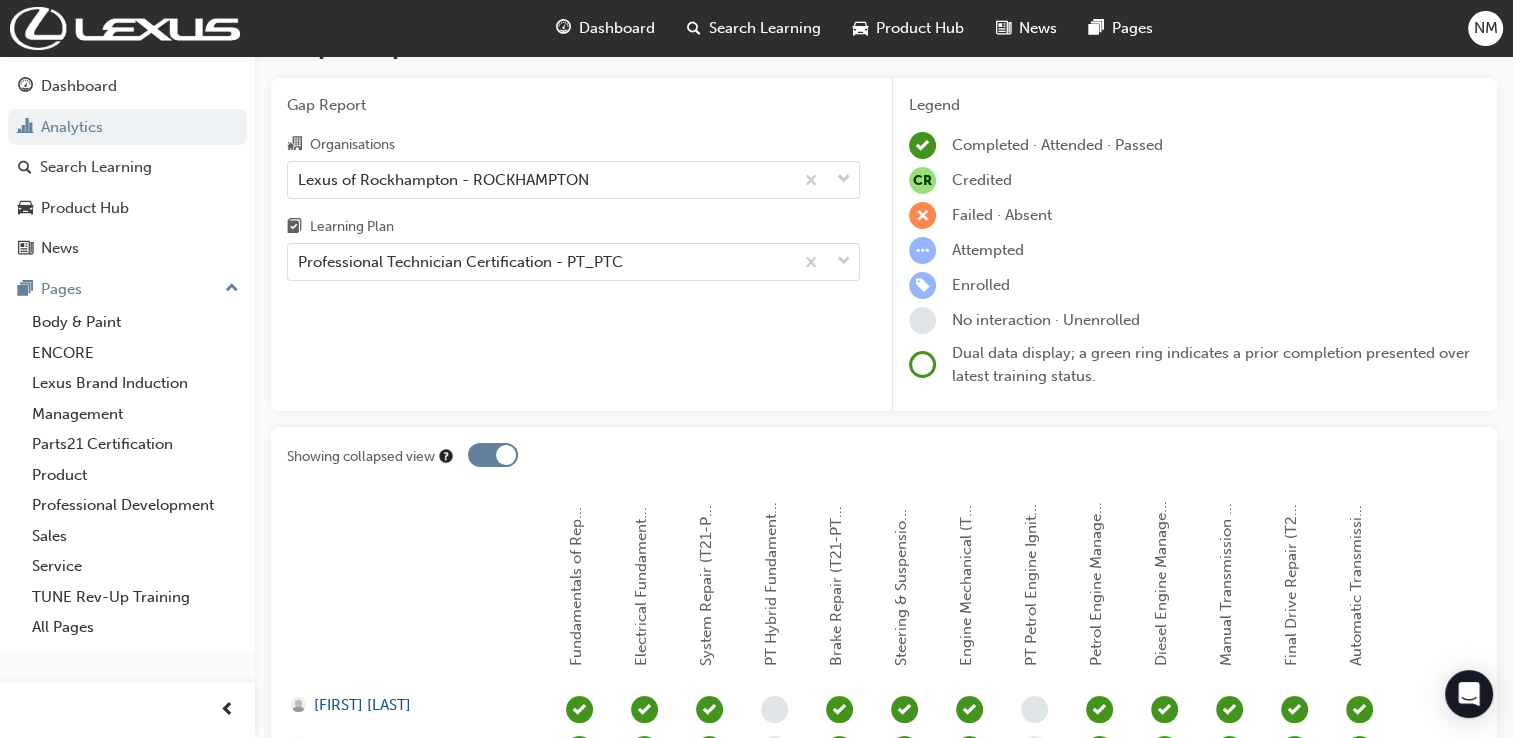 scroll, scrollTop: 0, scrollLeft: 0, axis: both 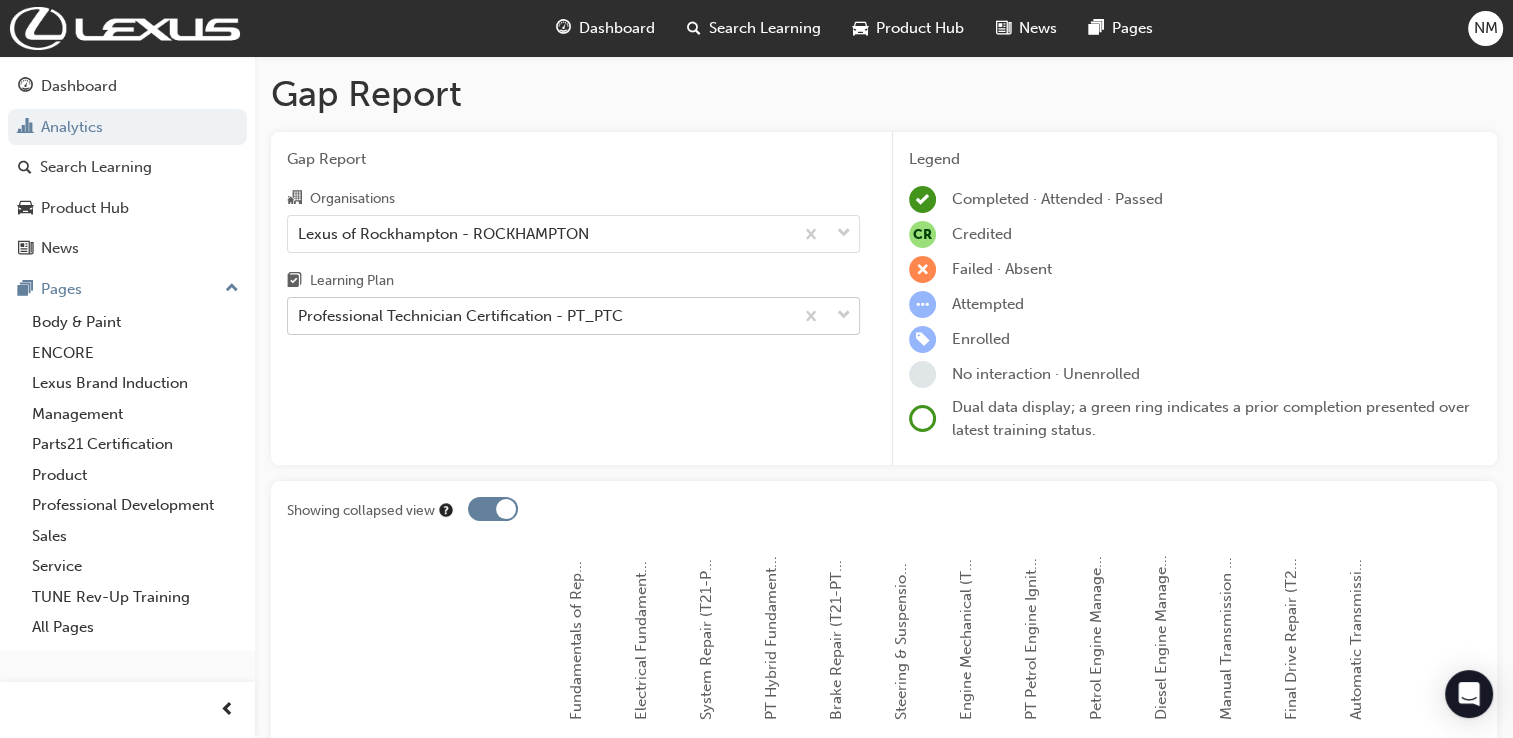 click at bounding box center (844, 316) 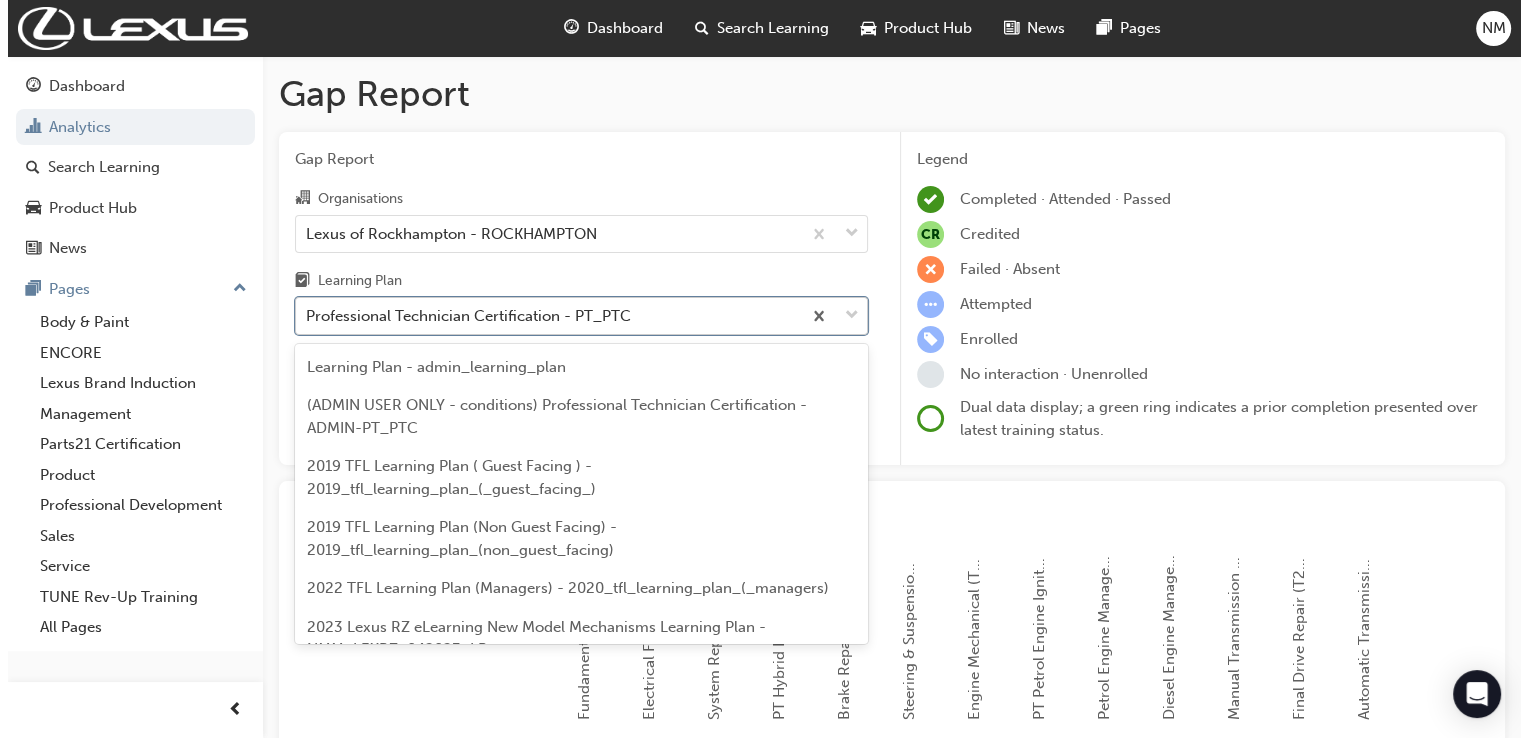scroll, scrollTop: 4599, scrollLeft: 0, axis: vertical 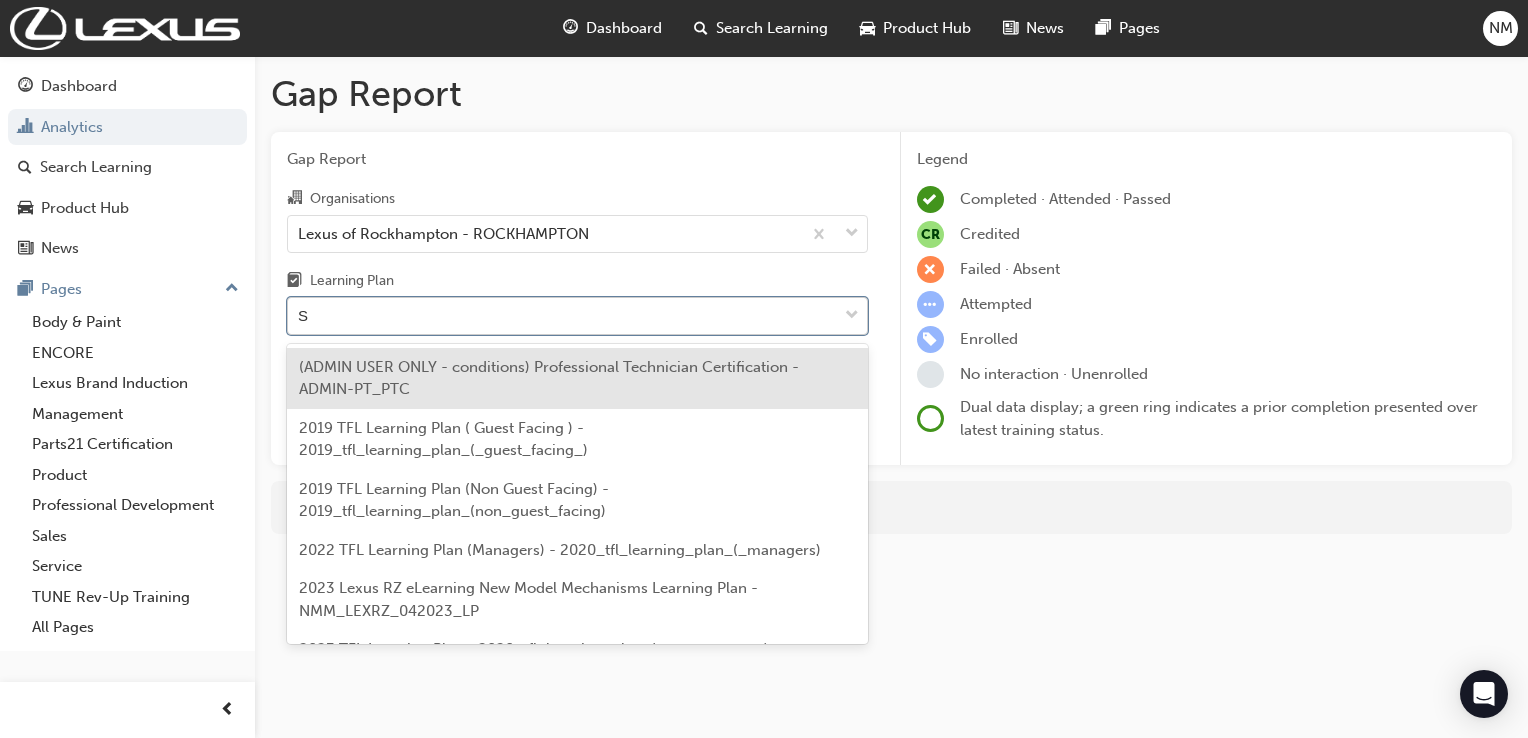type on "ST" 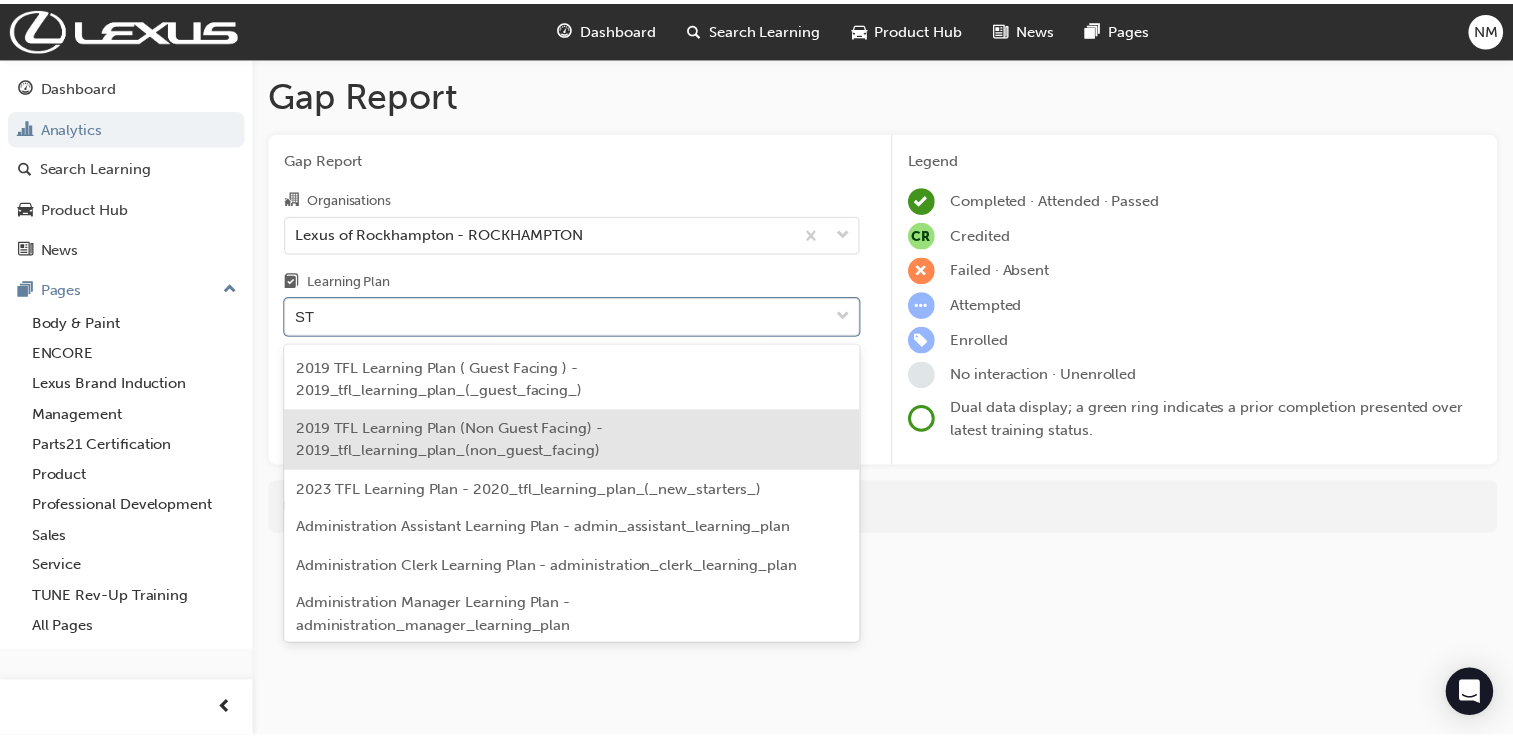 scroll, scrollTop: 166, scrollLeft: 0, axis: vertical 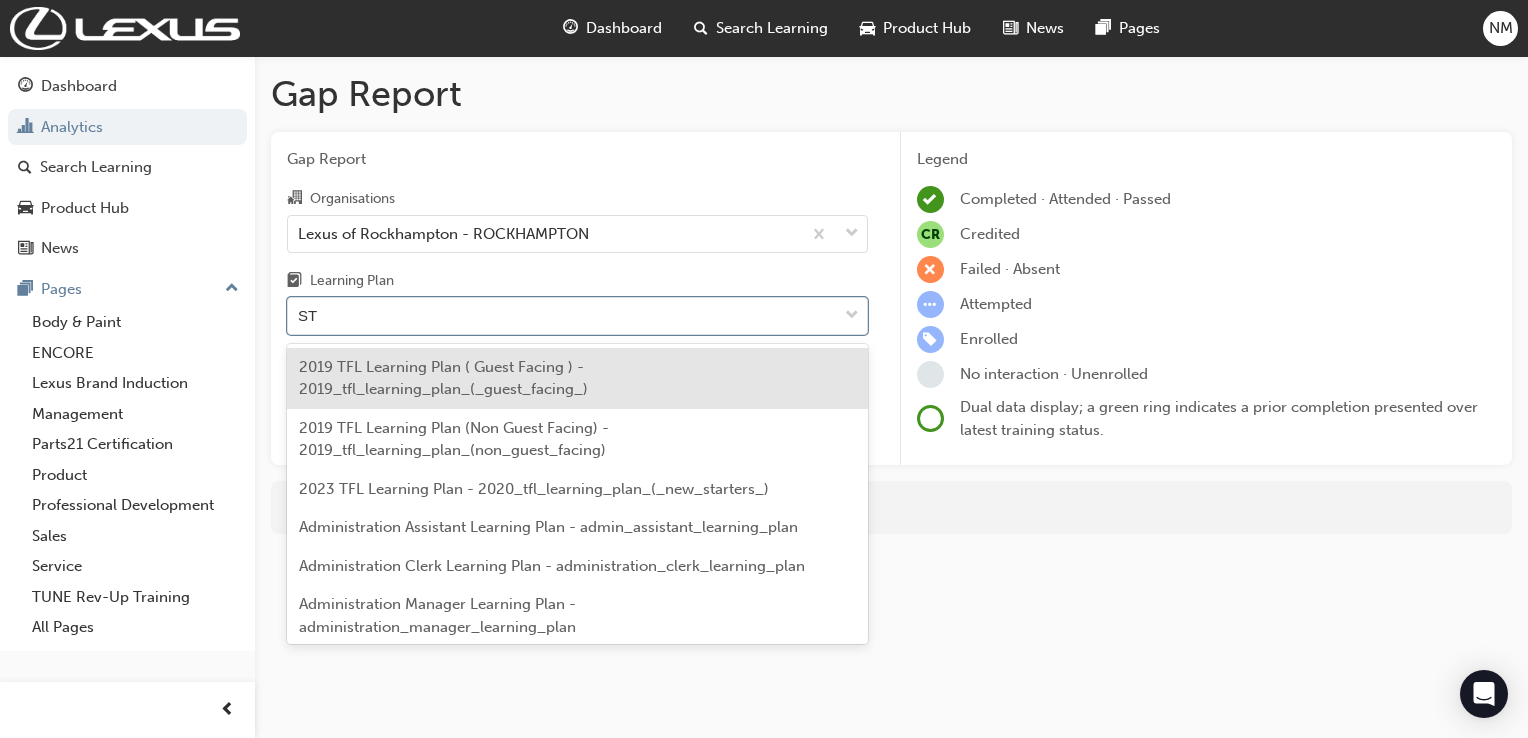 type on "STC" 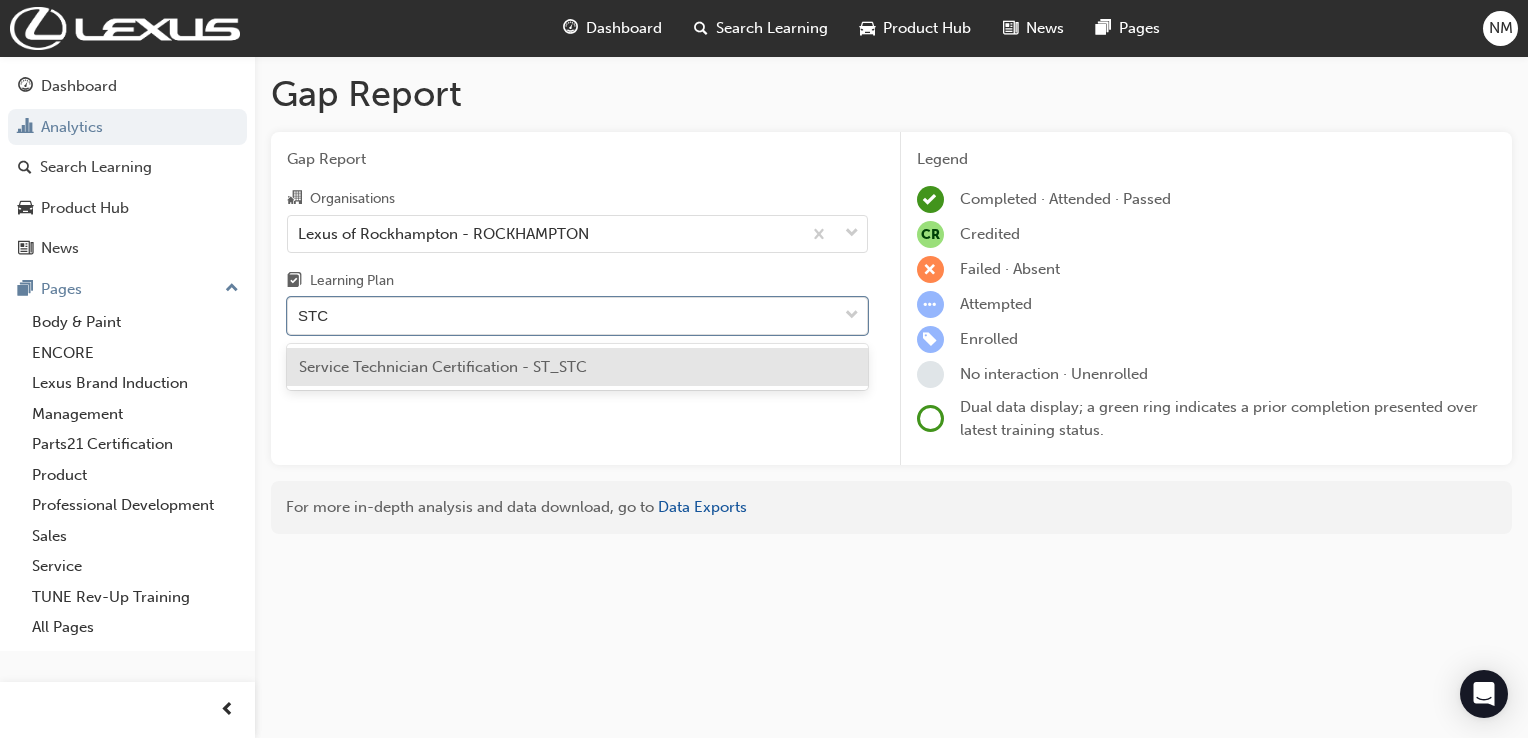 click on "Service Technician Certification - ST_STC" at bounding box center [577, 367] 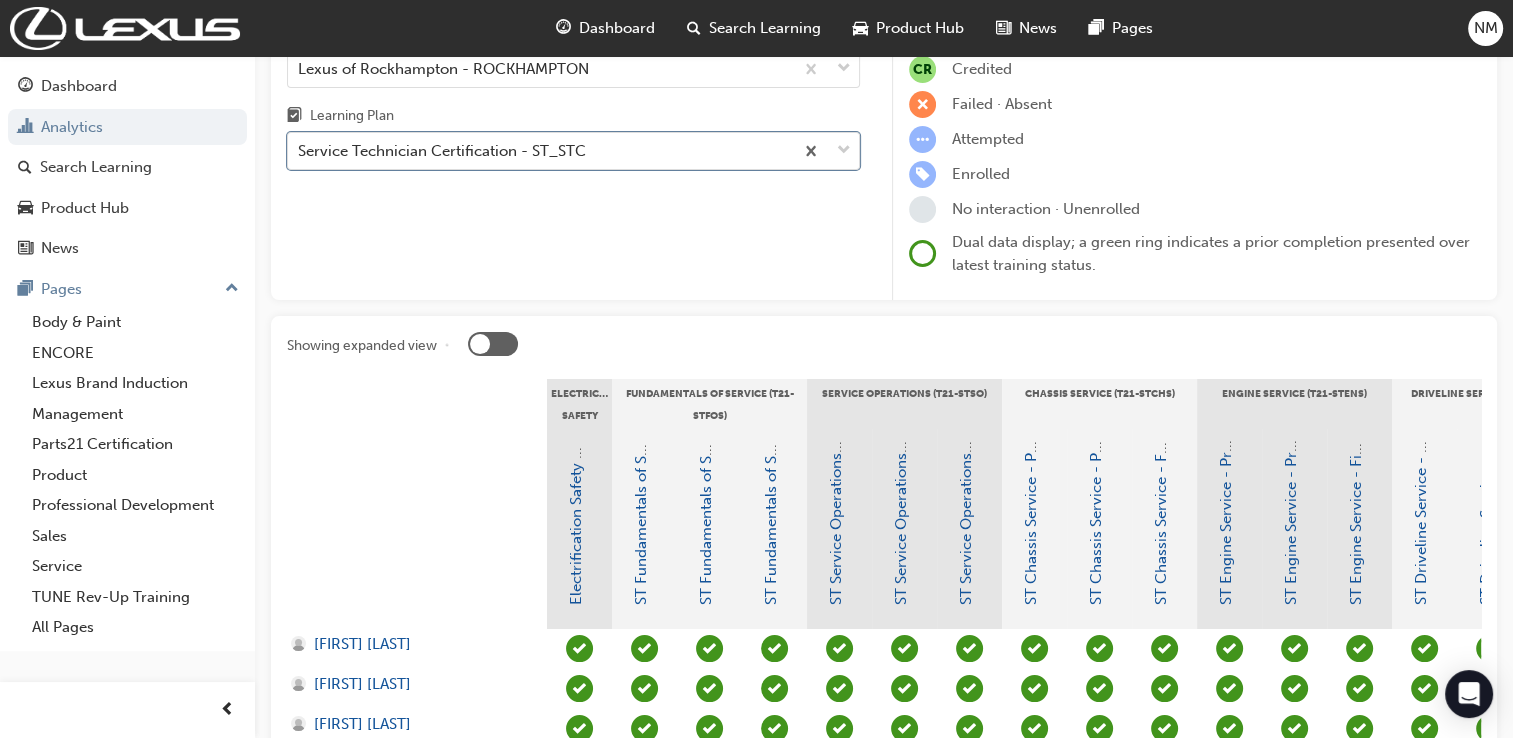 scroll, scrollTop: 0, scrollLeft: 0, axis: both 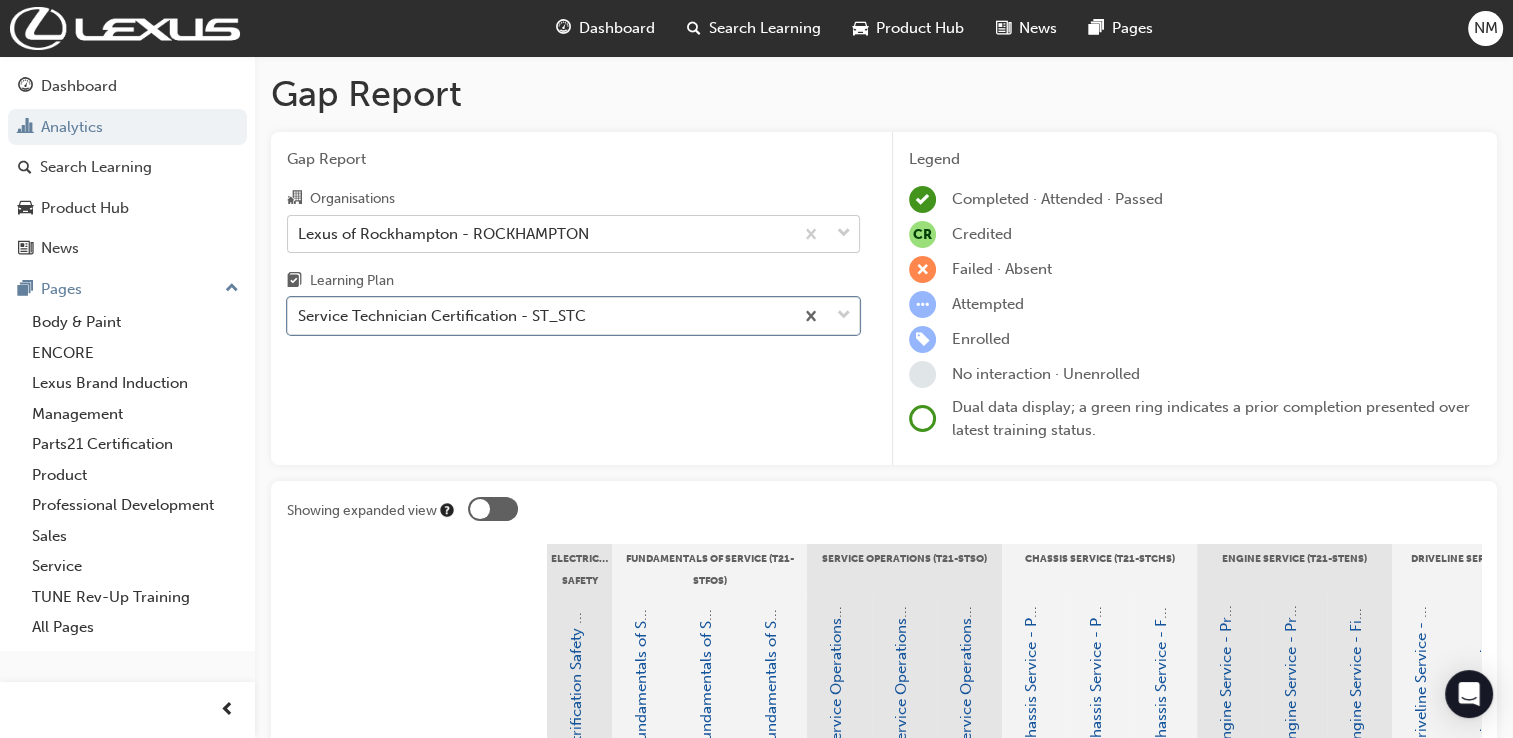 click at bounding box center [844, 234] 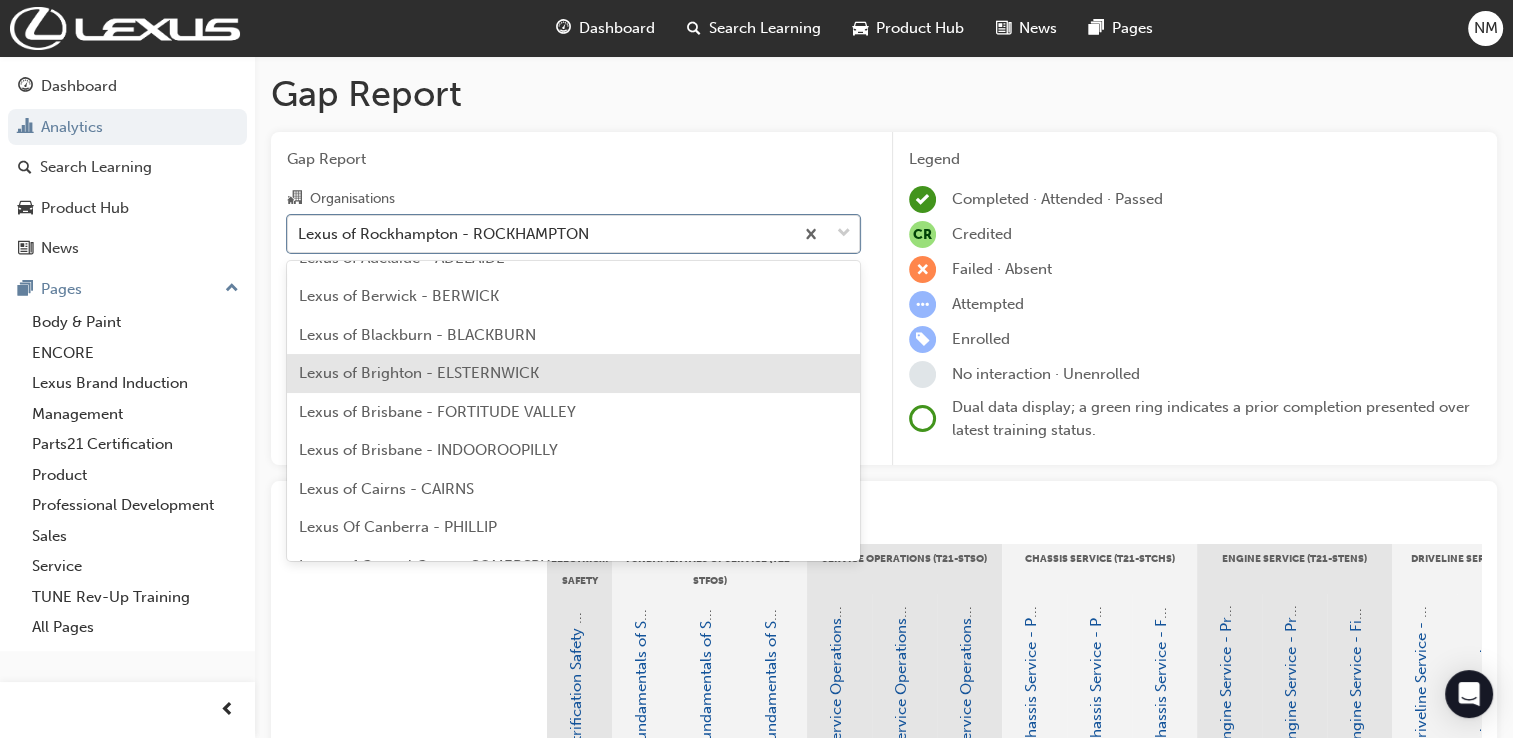 scroll, scrollTop: 0, scrollLeft: 0, axis: both 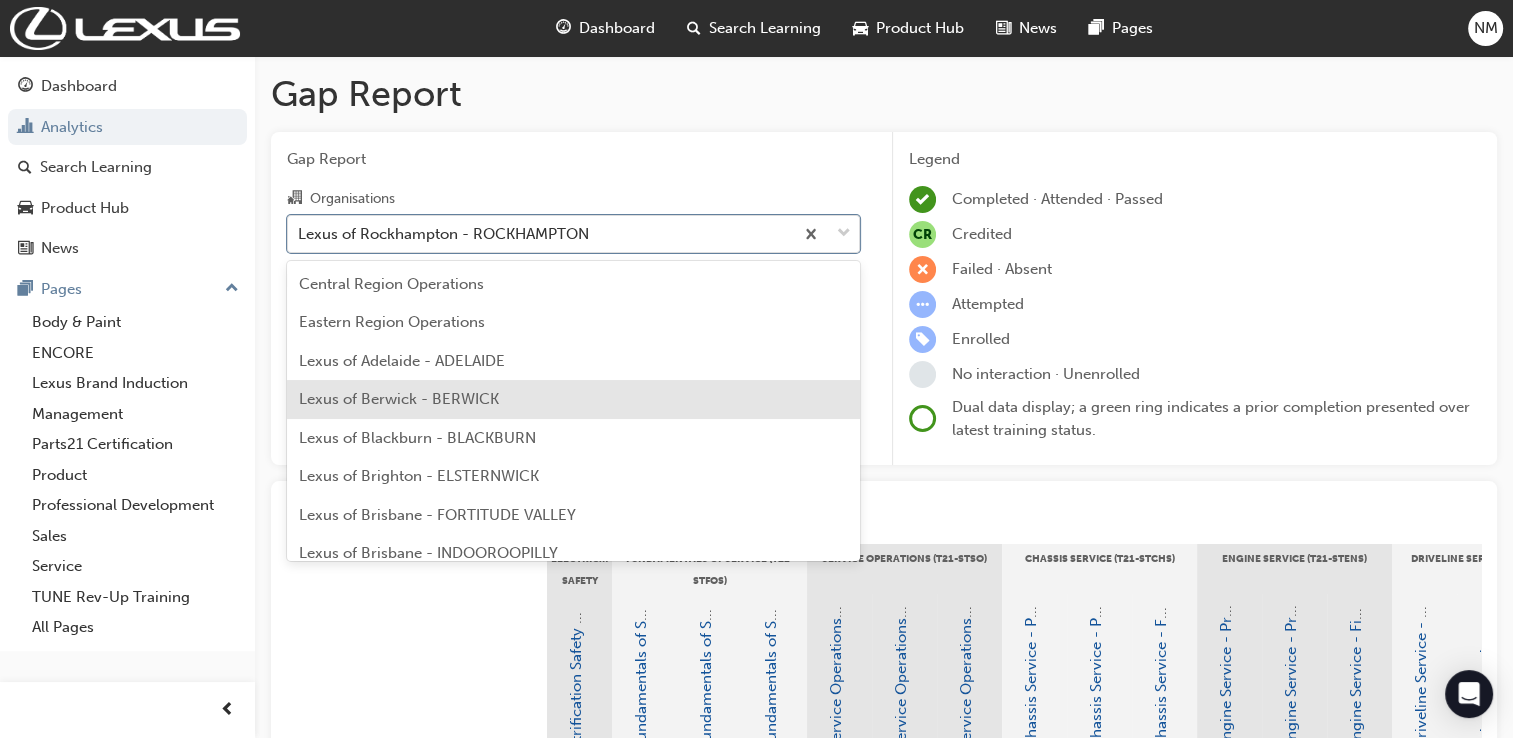 click on "Lexus of Berwick - BERWICK" at bounding box center (573, 399) 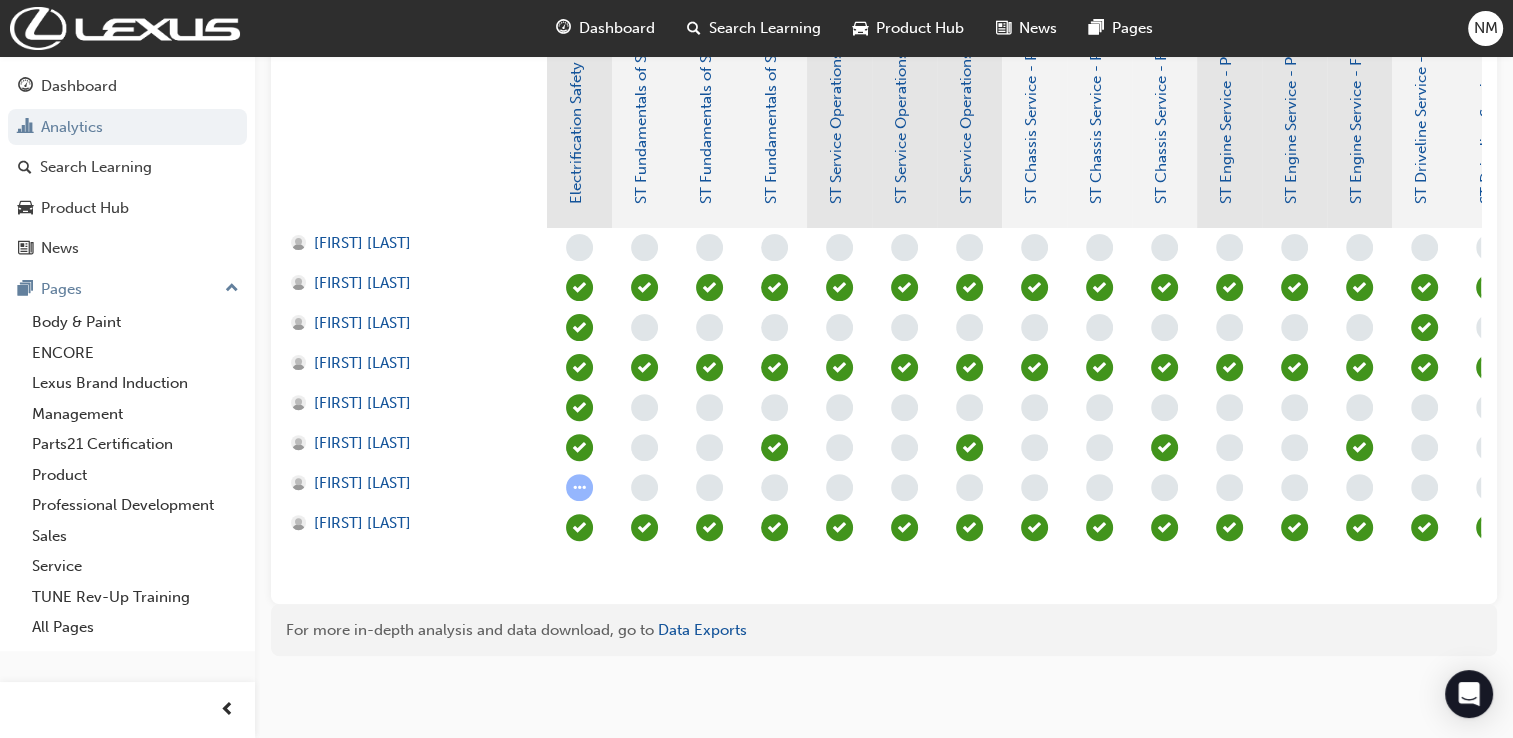 scroll, scrollTop: 580, scrollLeft: 0, axis: vertical 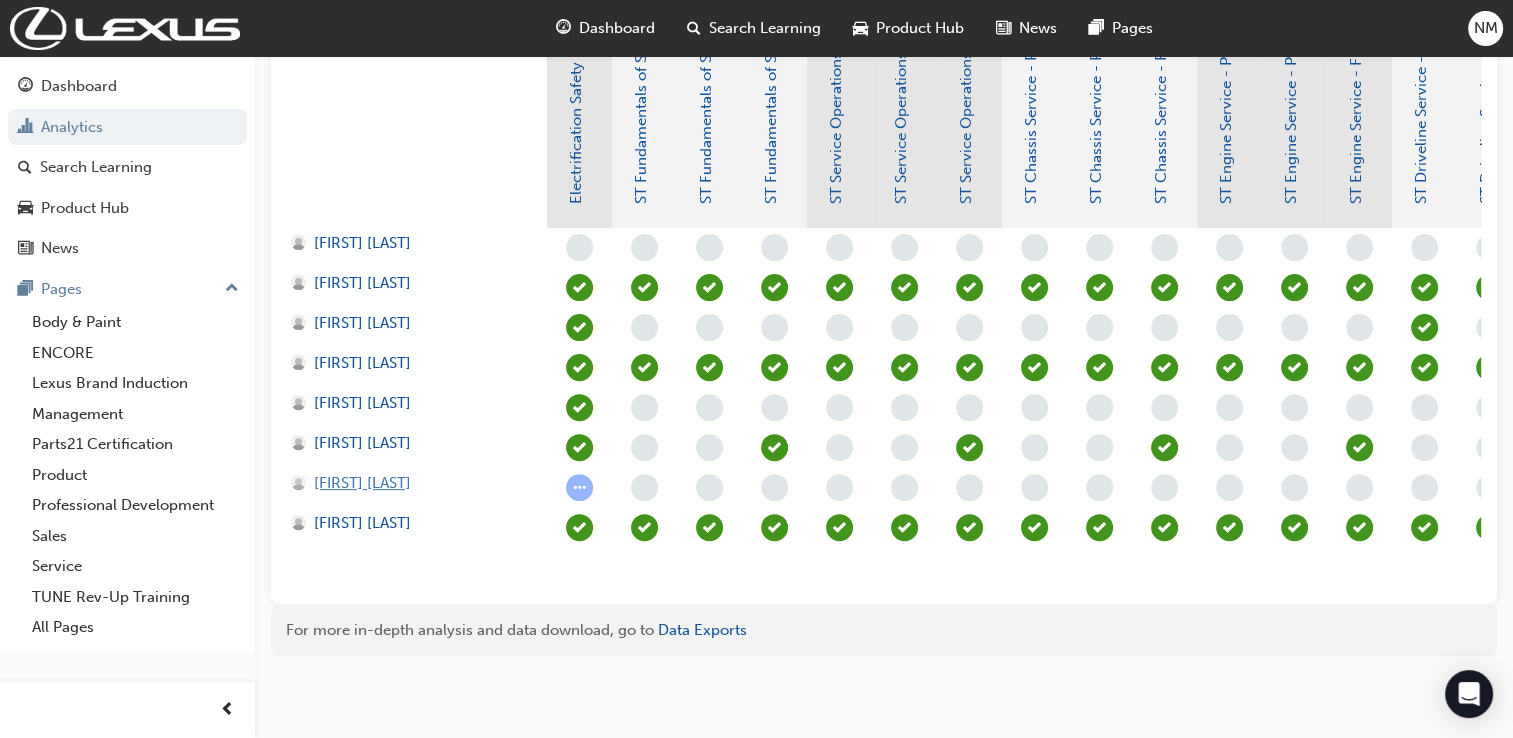 click on "[FIRST] [LAST]" at bounding box center [362, 483] 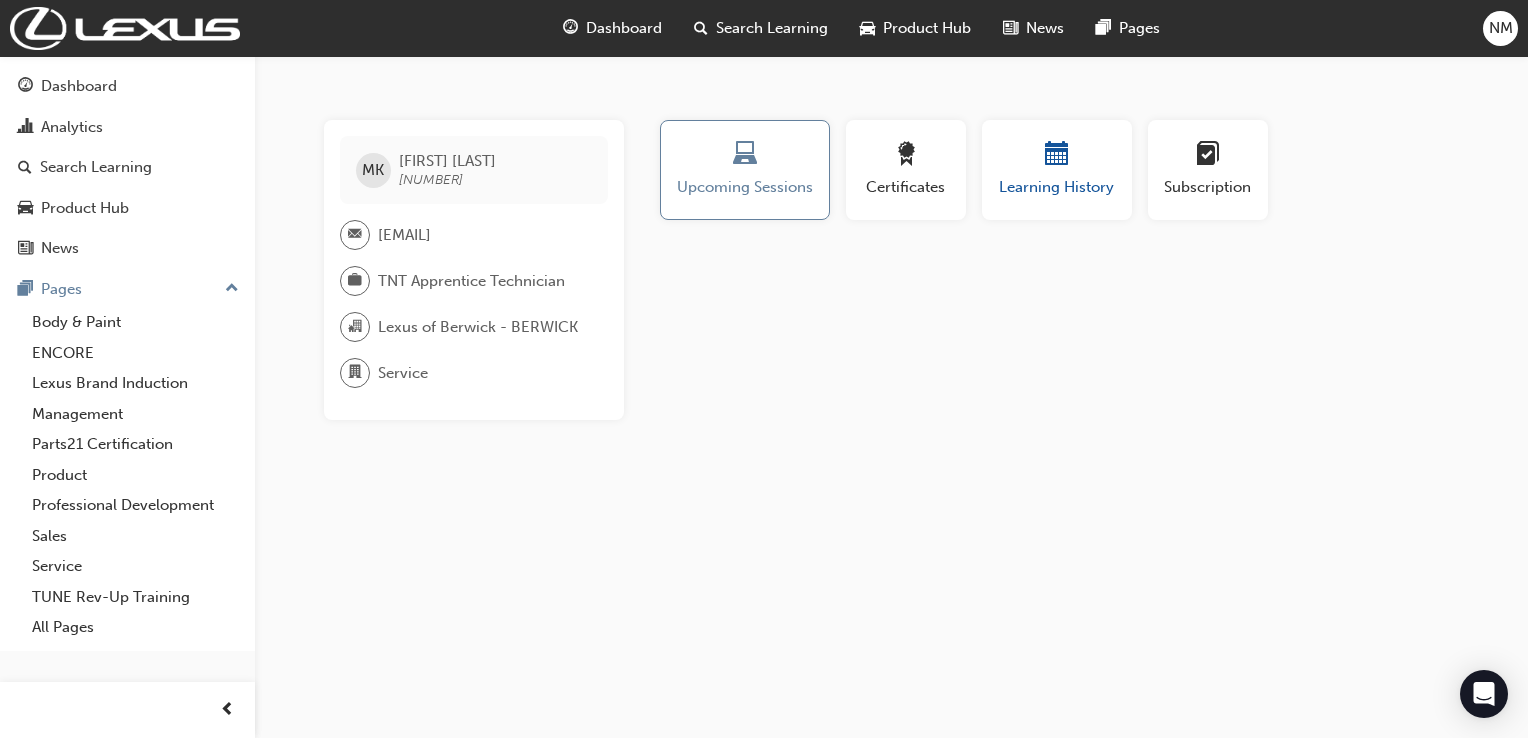 click on "Learning History" at bounding box center (1057, 187) 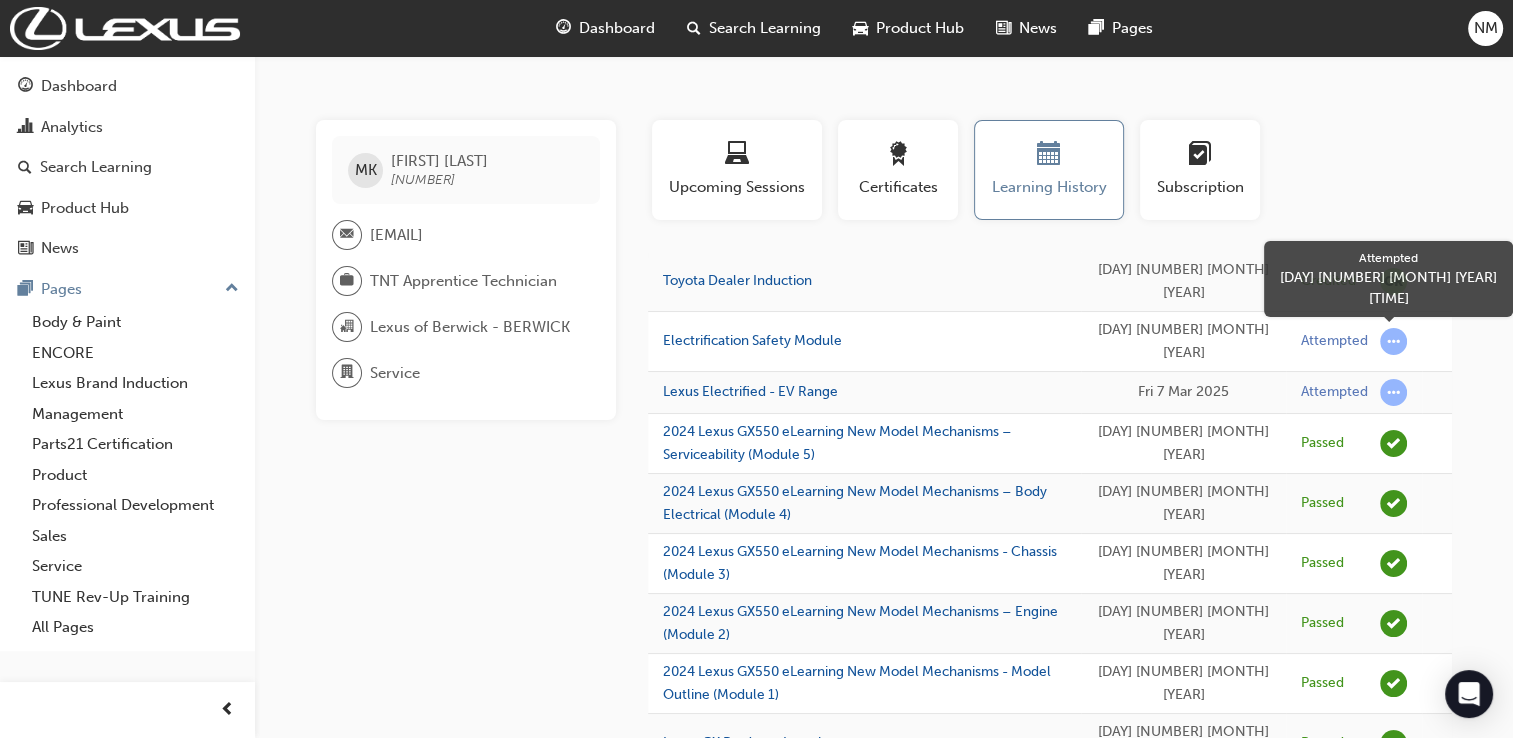 click at bounding box center [1393, 341] 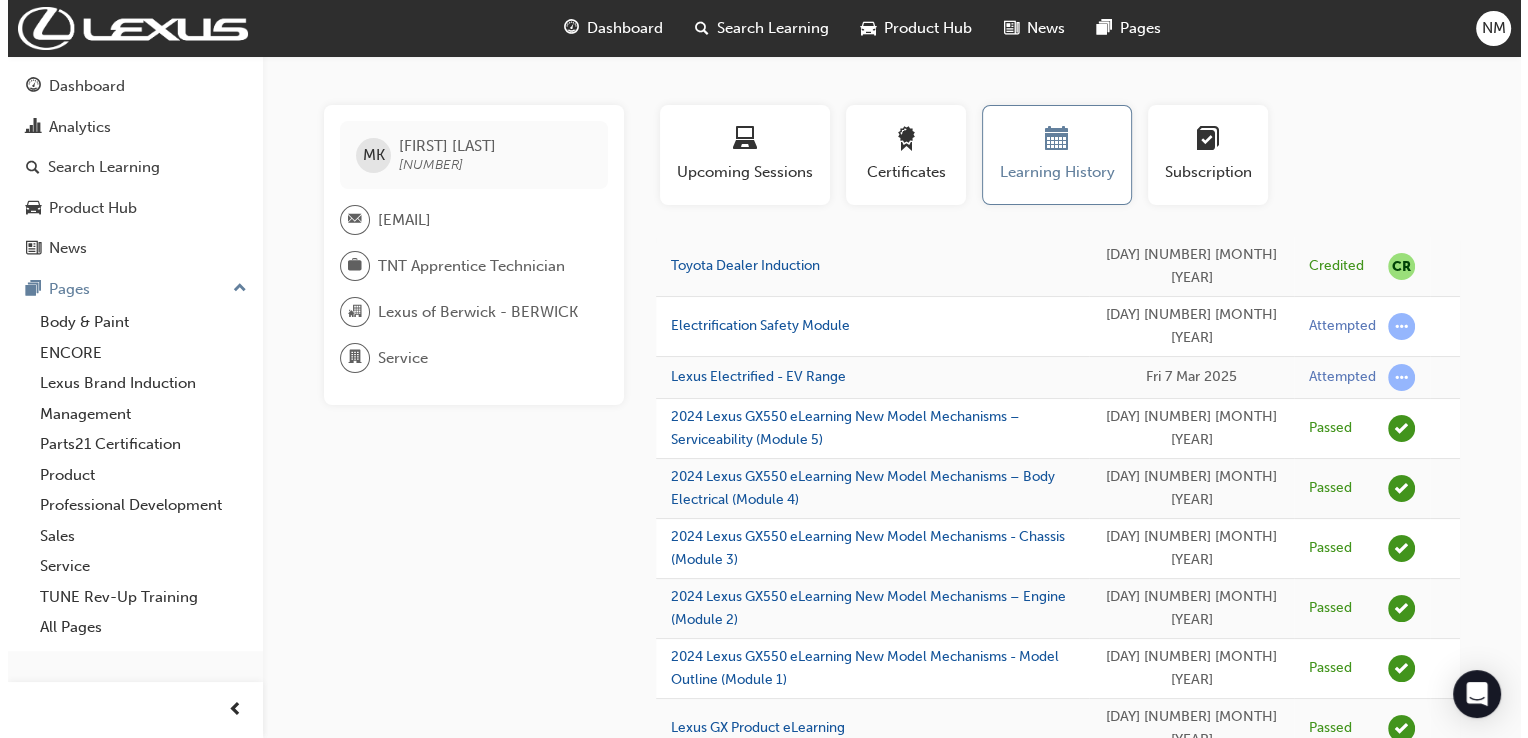 scroll, scrollTop: 0, scrollLeft: 0, axis: both 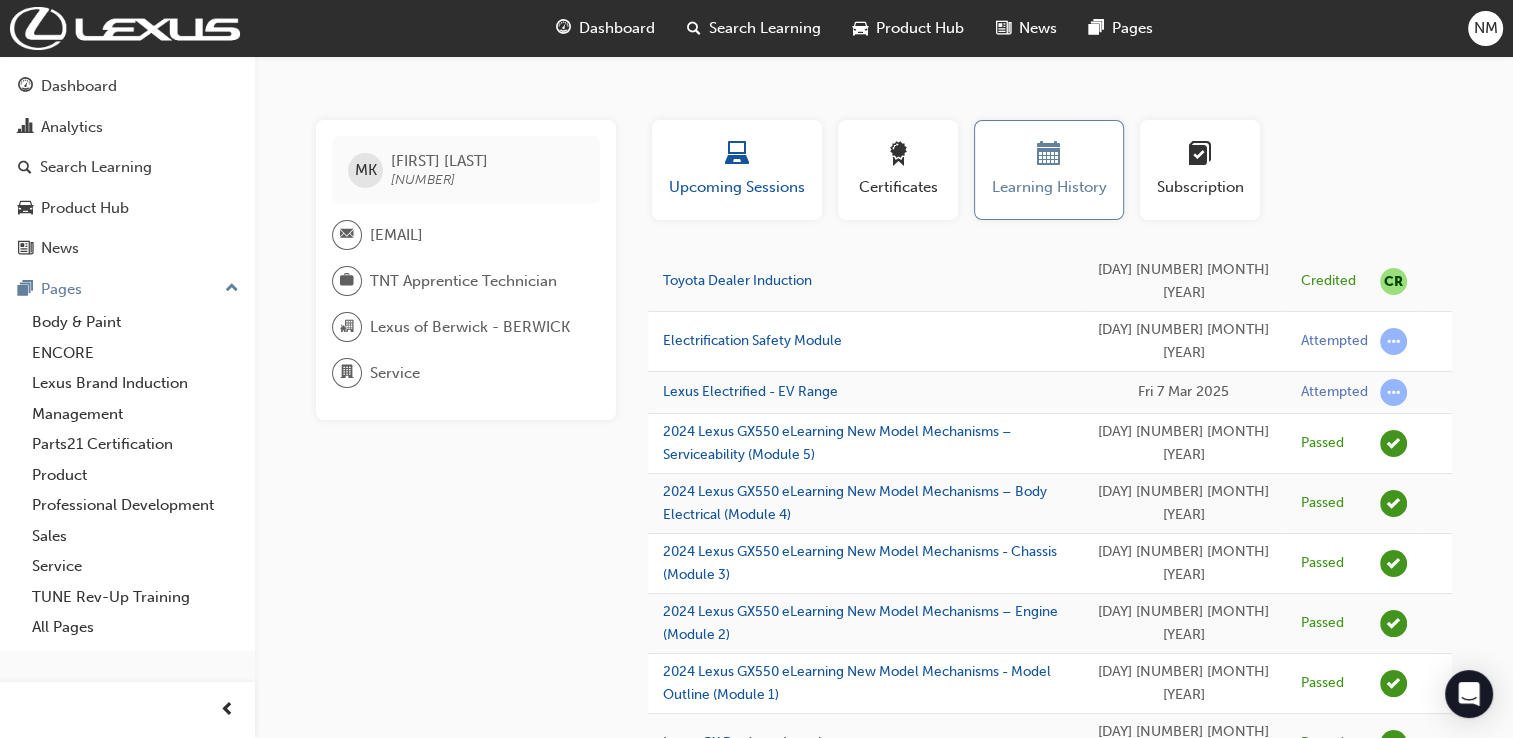 click on "Upcoming Sessions" at bounding box center [737, 187] 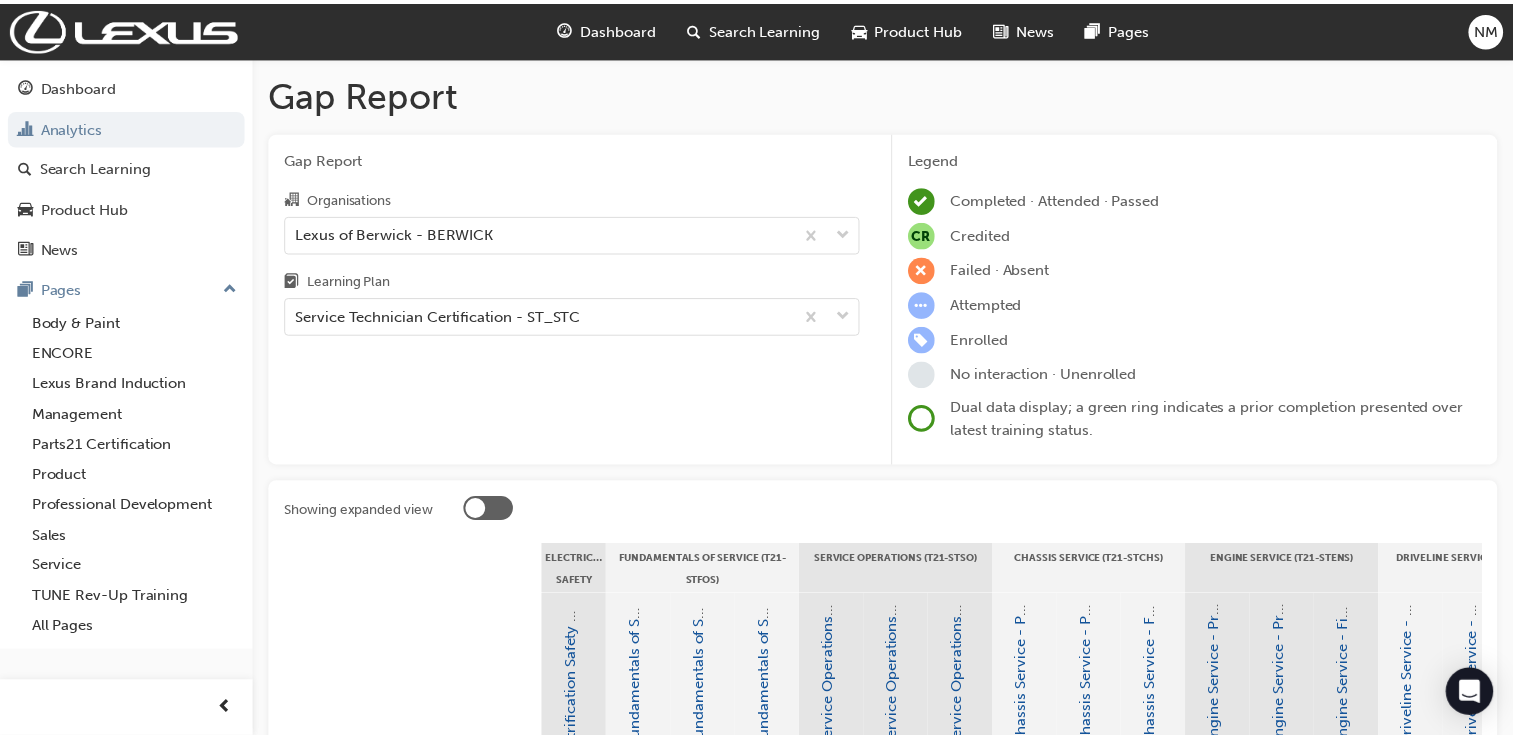 scroll, scrollTop: 580, scrollLeft: 0, axis: vertical 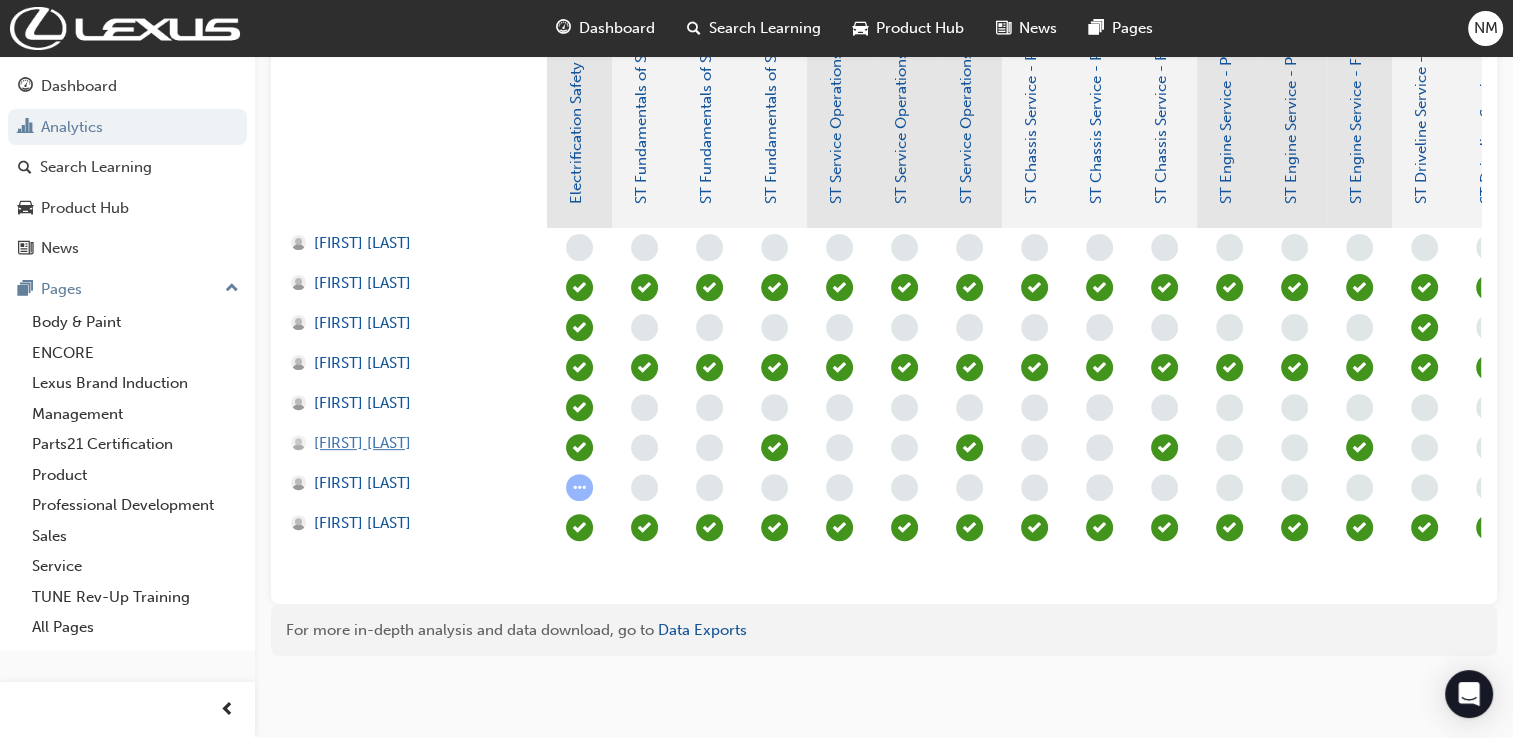 click on "[FIRST] [LAST]" at bounding box center [362, 443] 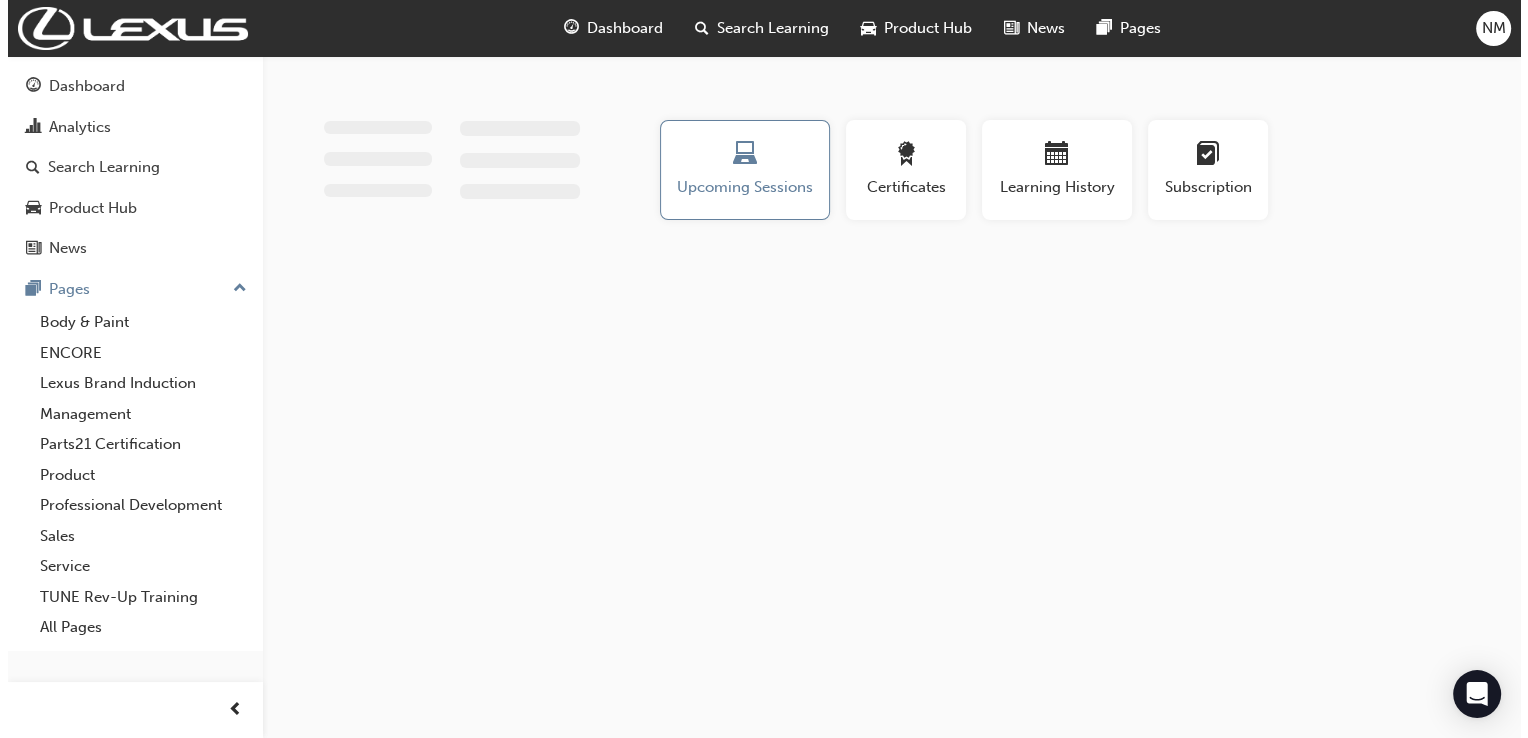 scroll, scrollTop: 0, scrollLeft: 0, axis: both 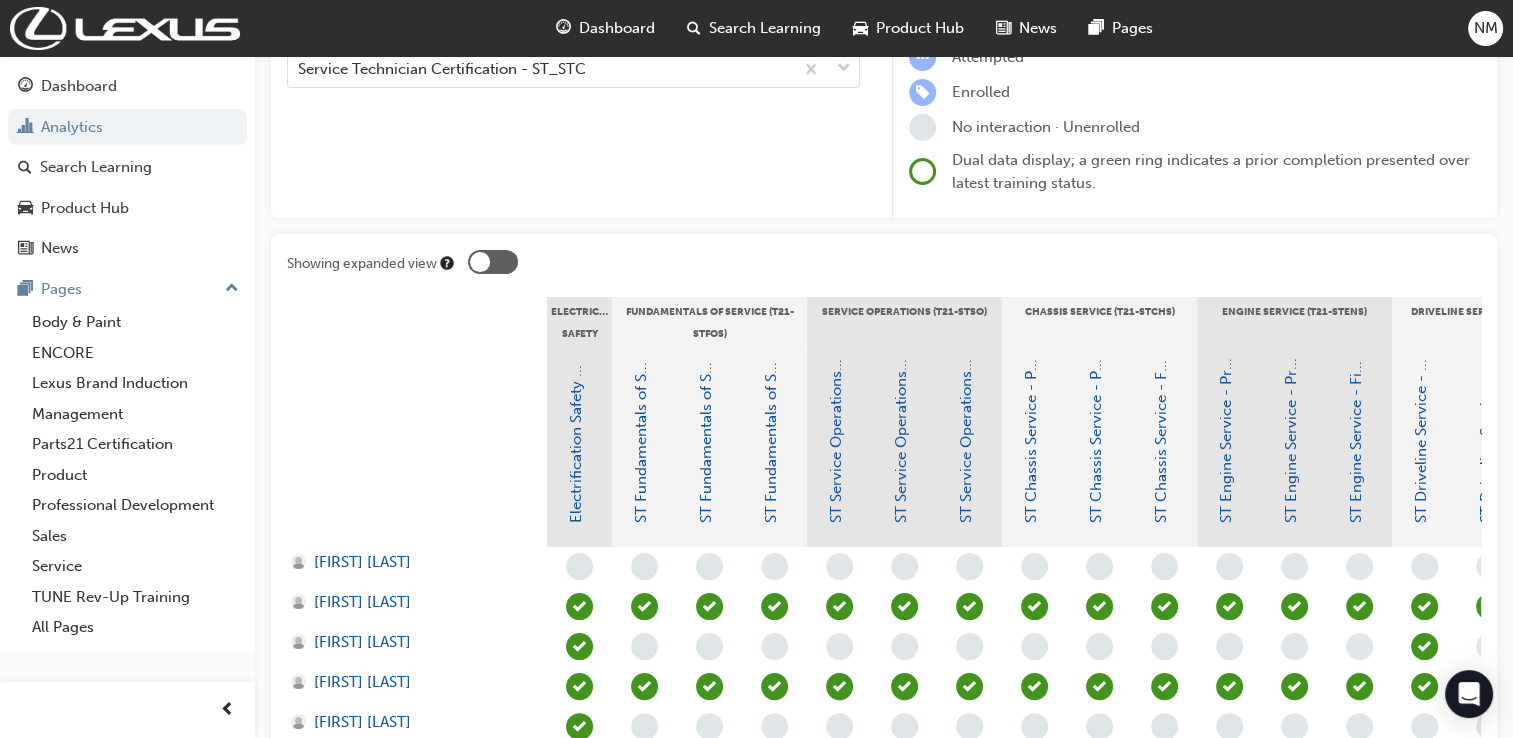 click at bounding box center (493, 262) 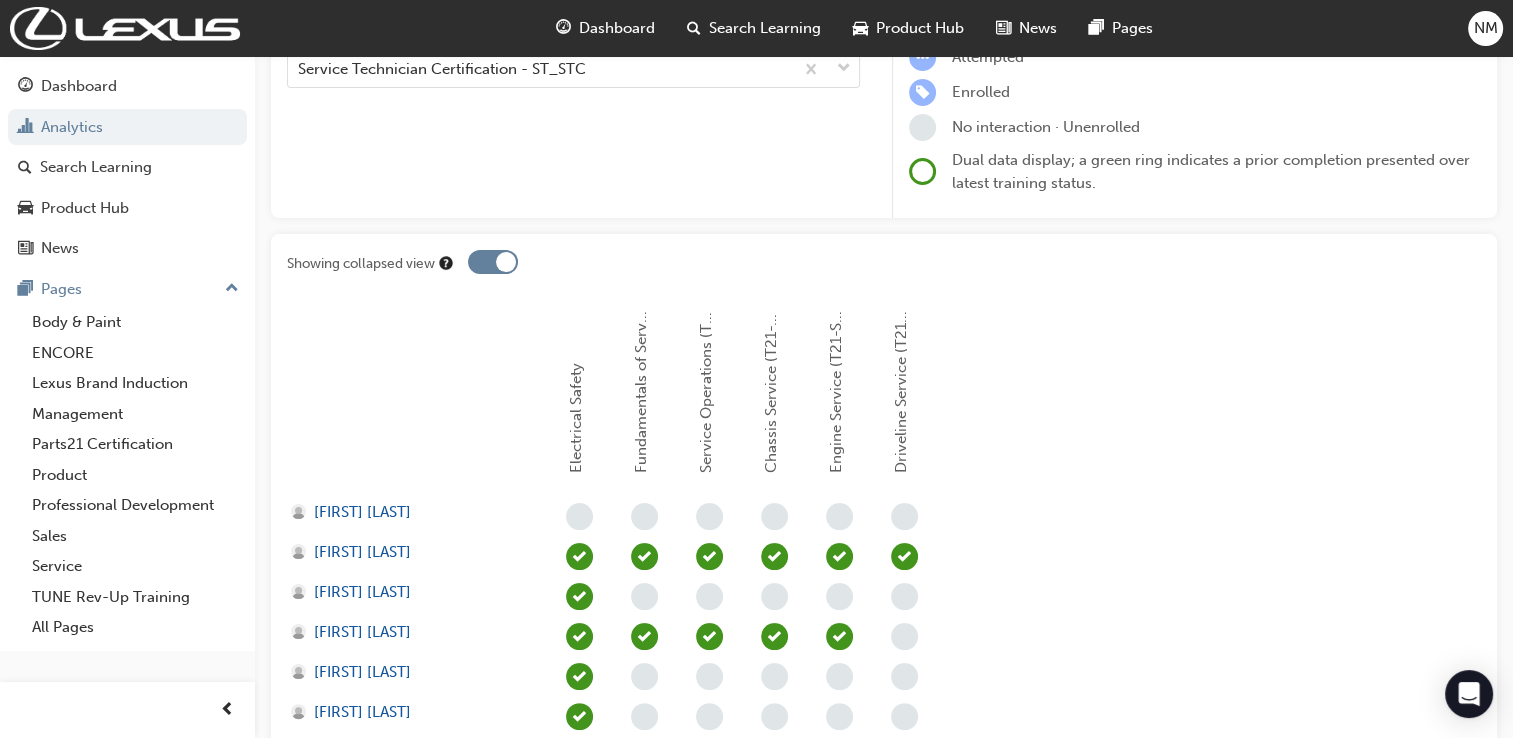 scroll, scrollTop: 414, scrollLeft: 0, axis: vertical 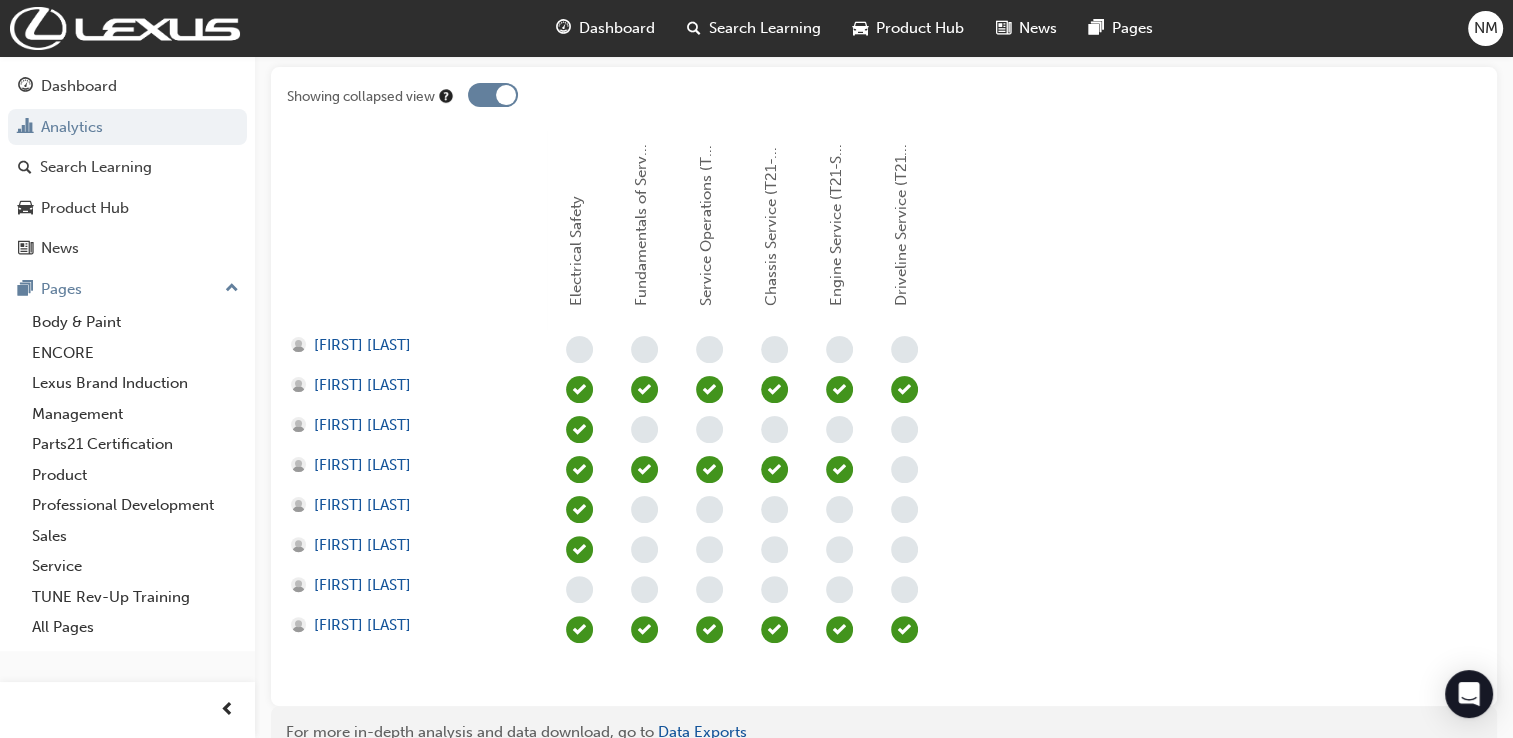 click at bounding box center [493, 95] 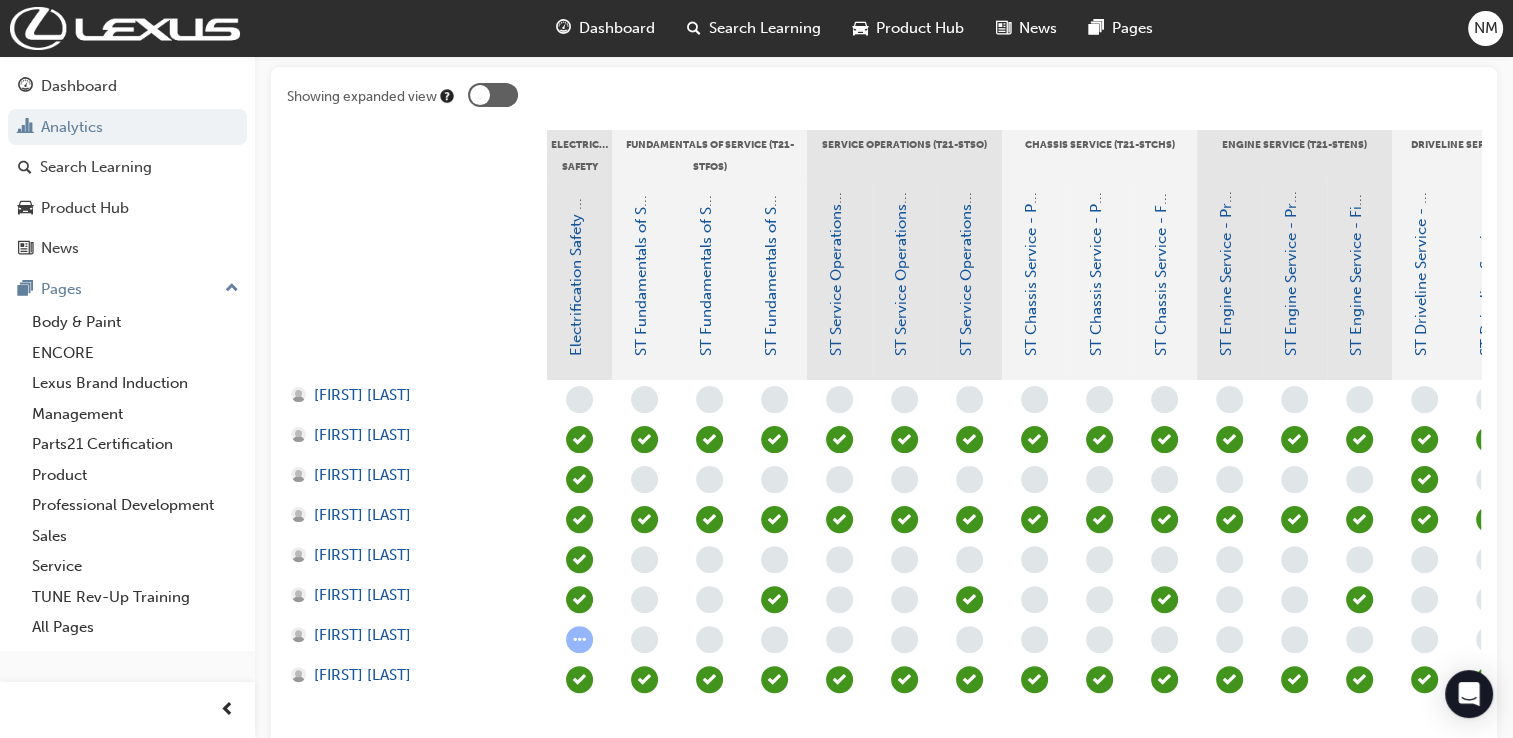 click at bounding box center [493, 95] 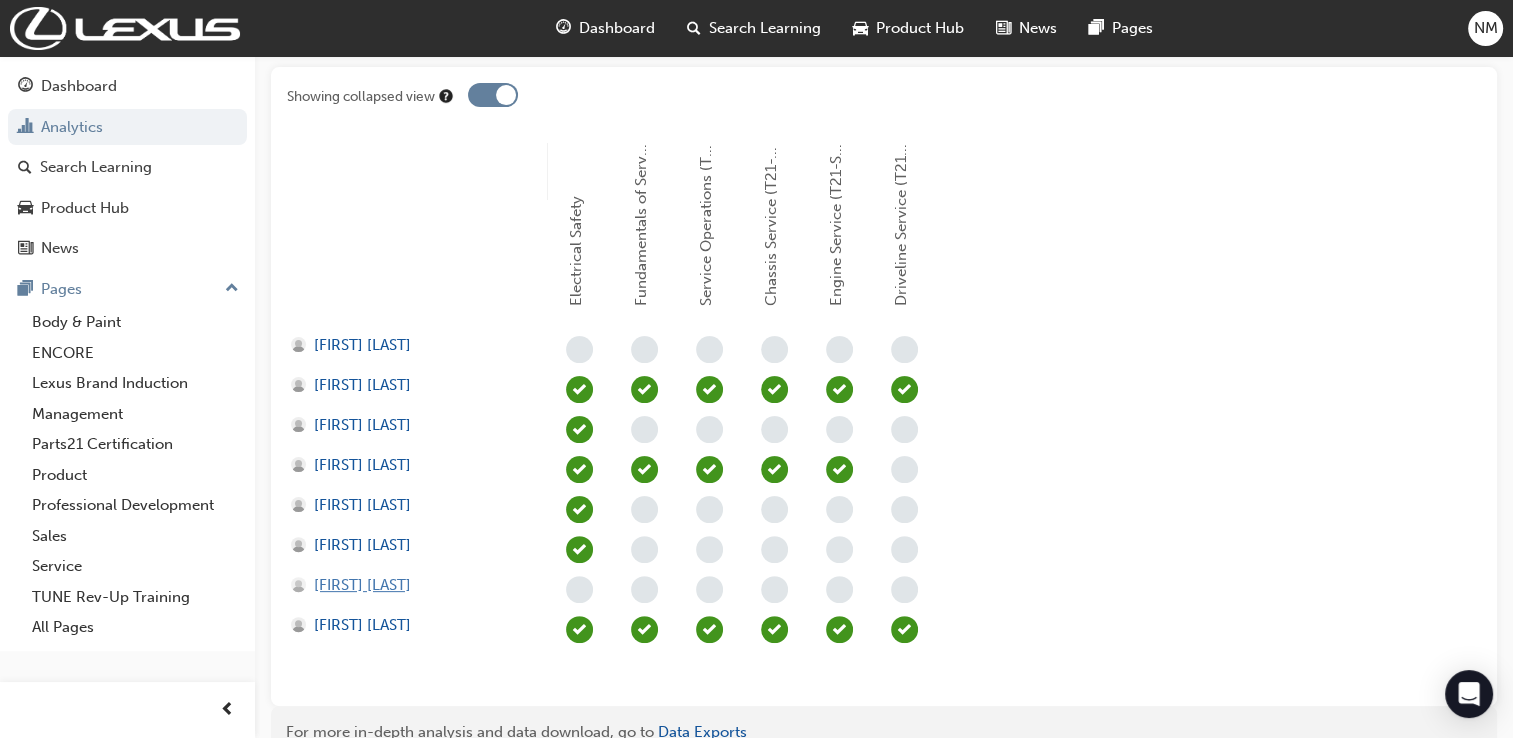 click on "[FIRST] [LAST]" at bounding box center (362, 585) 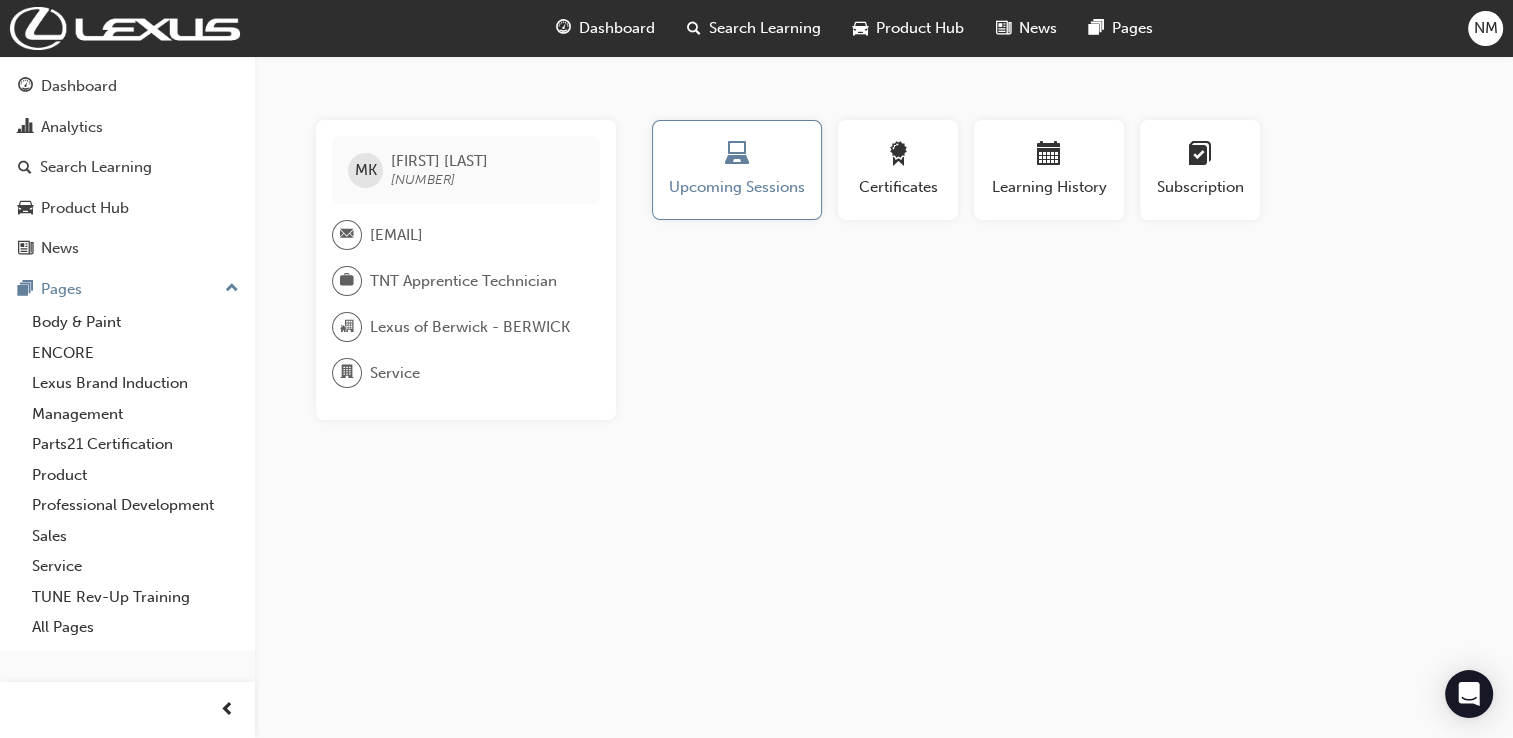 scroll, scrollTop: 0, scrollLeft: 0, axis: both 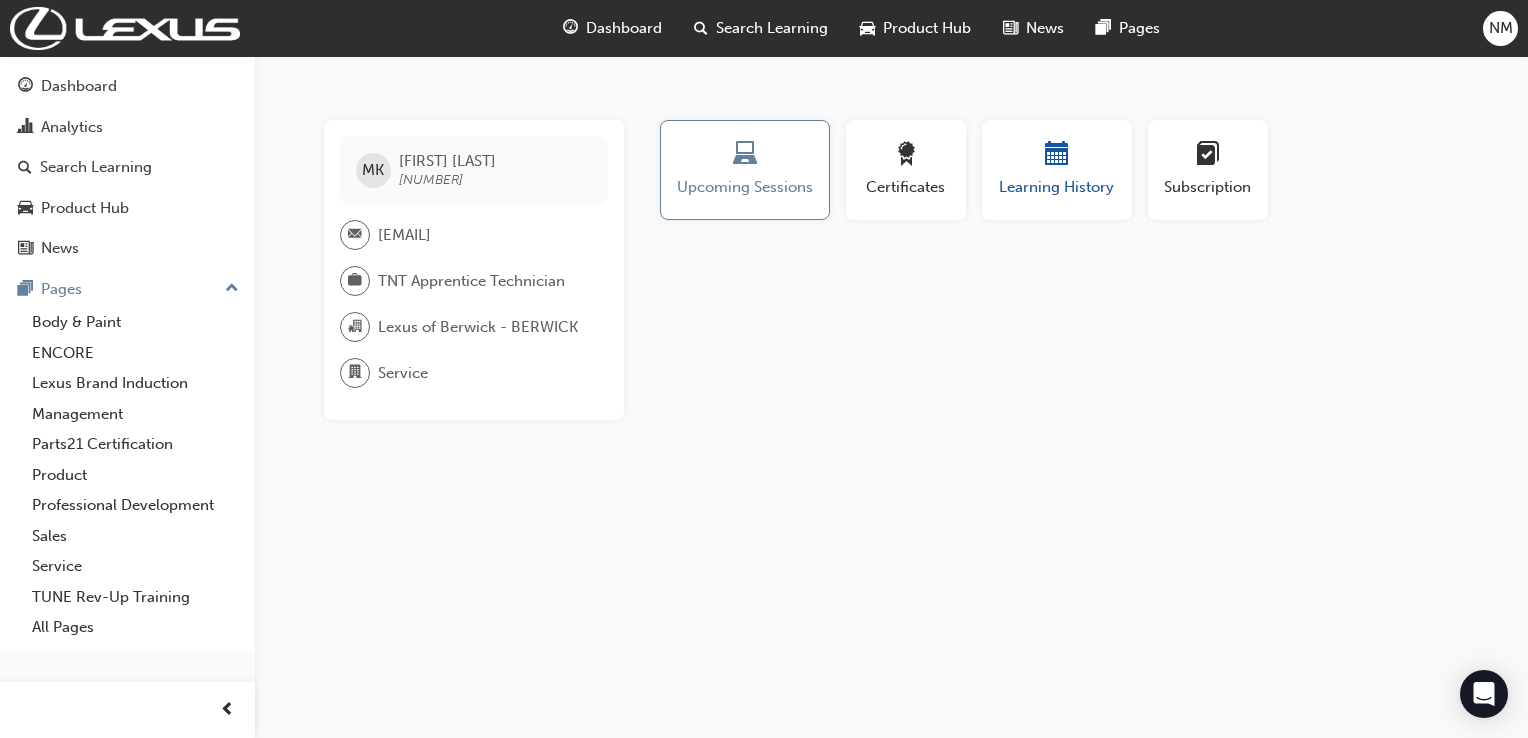 click on "Learning History" at bounding box center (1057, 187) 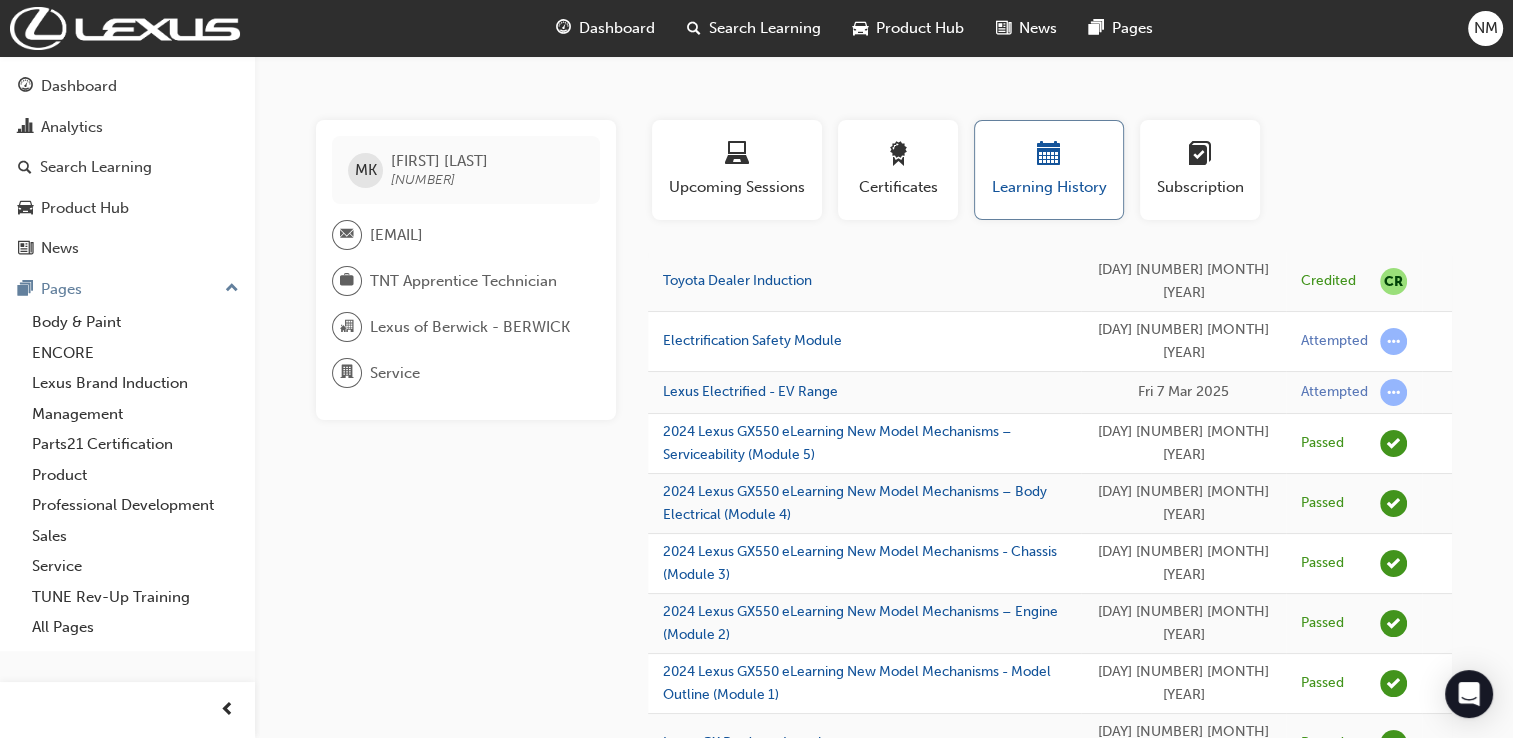 click at bounding box center (1049, 157) 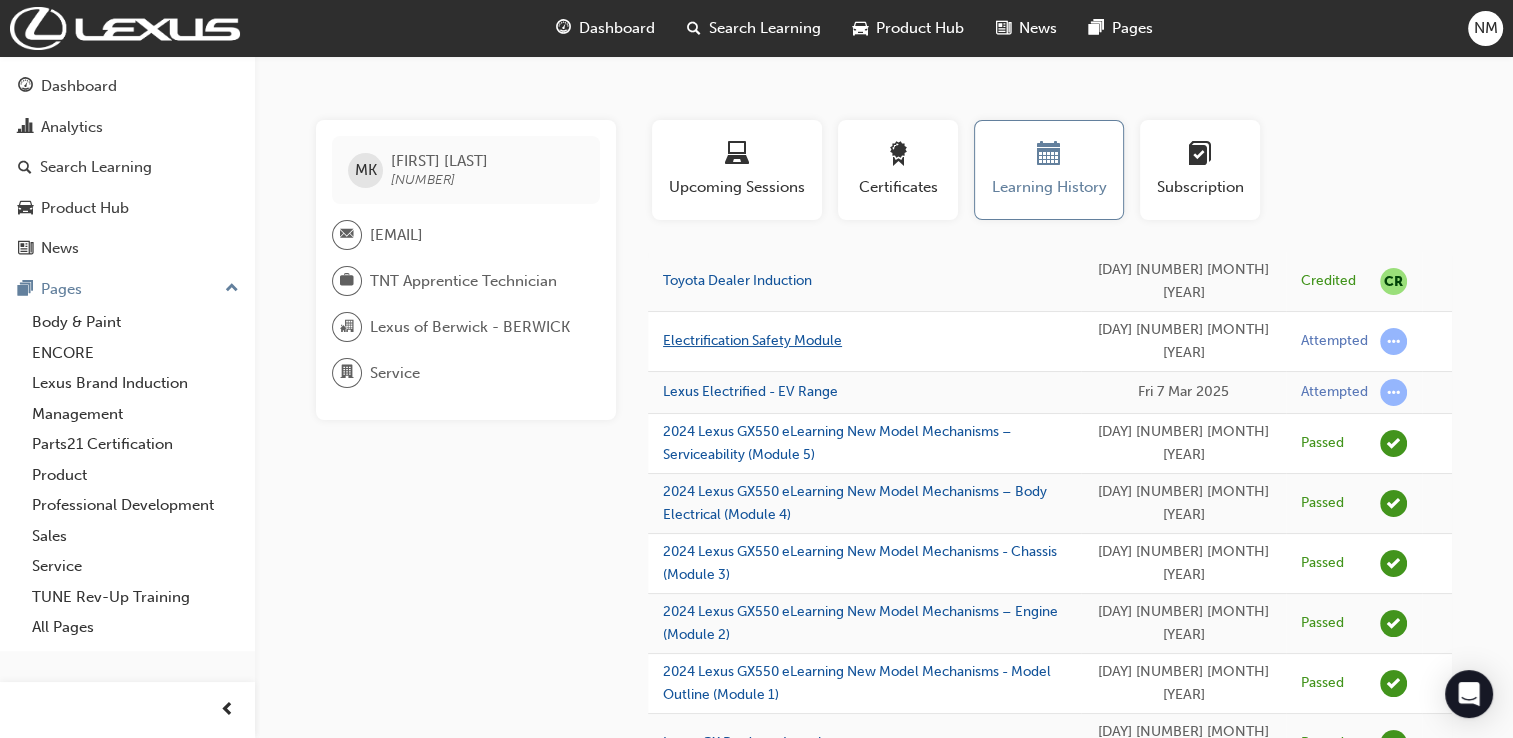 click on "Electrification Safety Module" at bounding box center [752, 340] 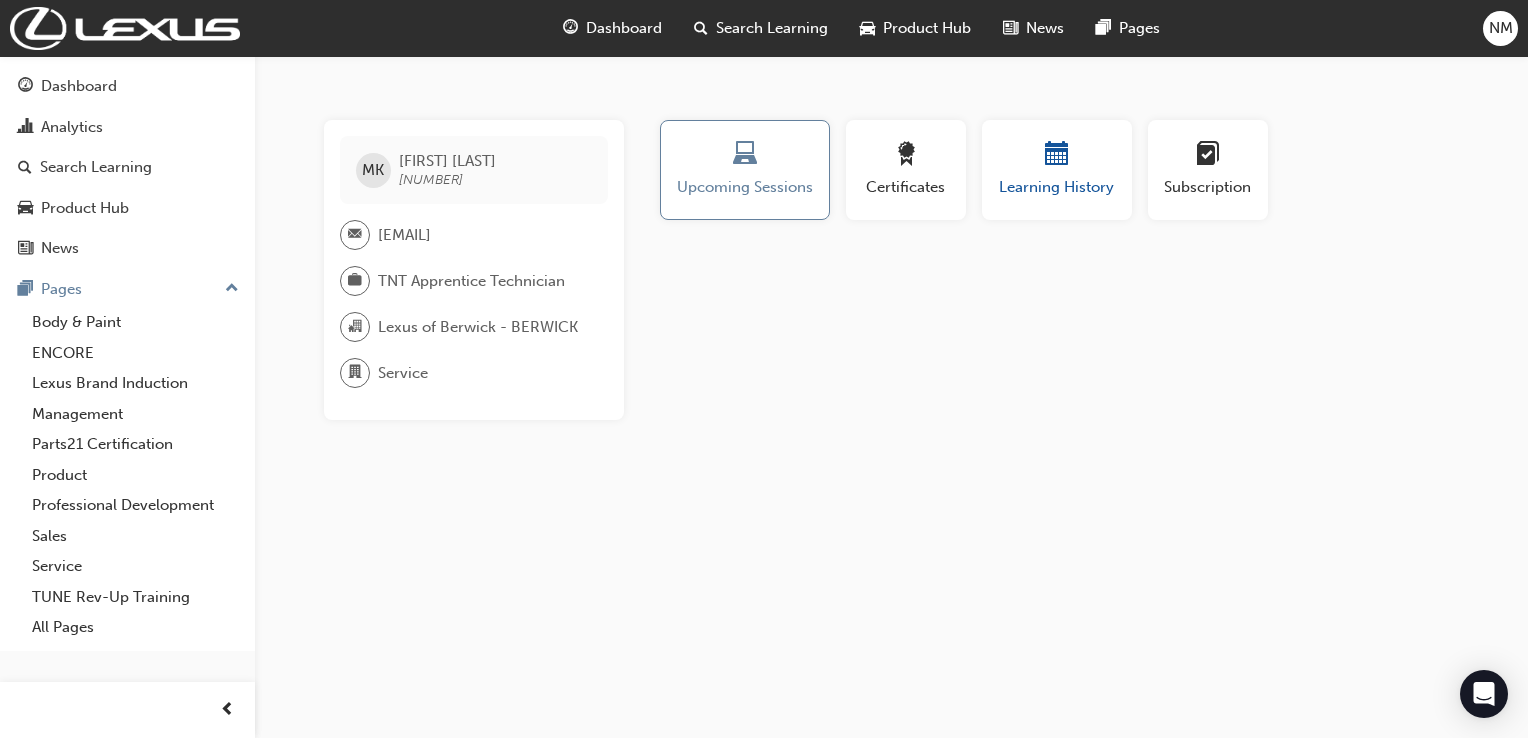 click at bounding box center (1057, 155) 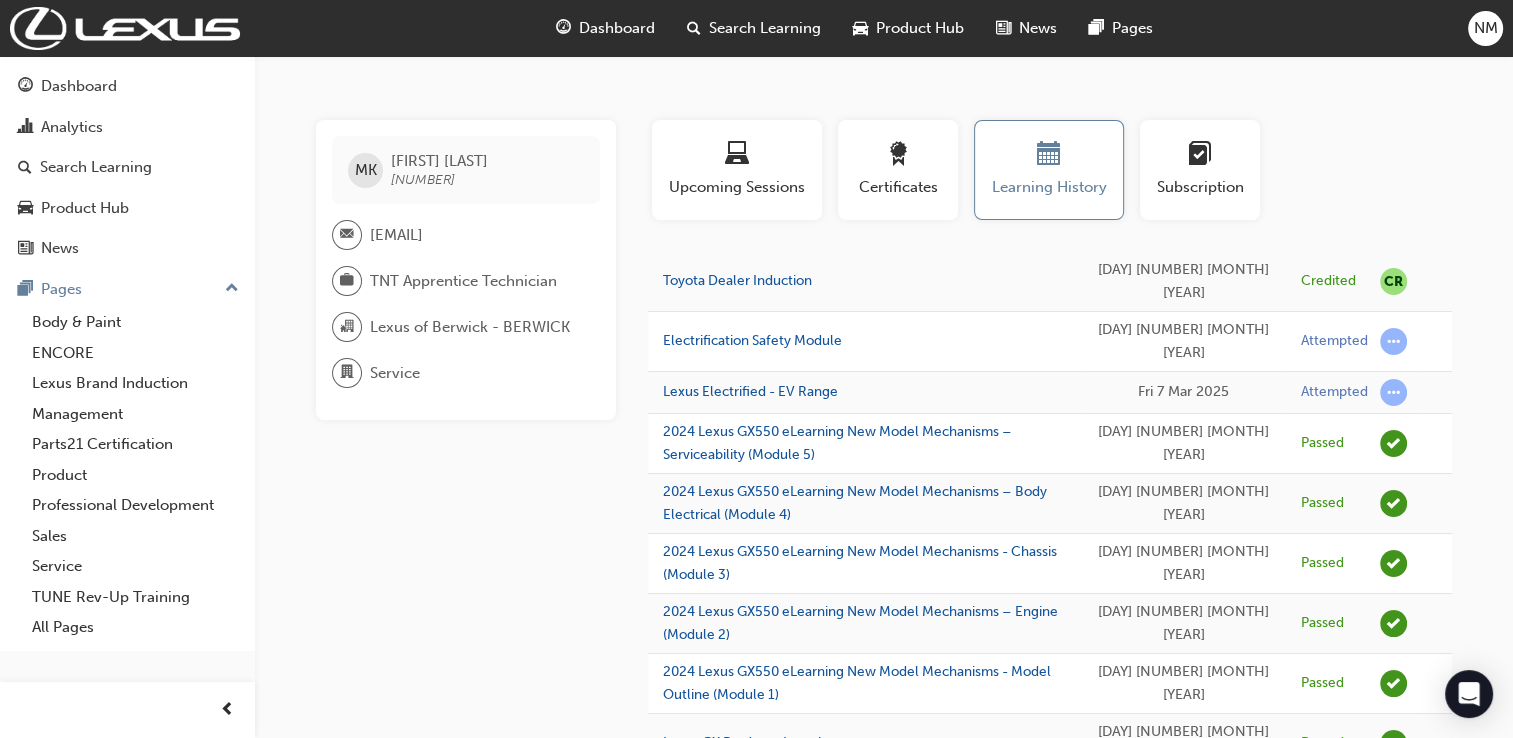 scroll, scrollTop: 414, scrollLeft: 0, axis: vertical 